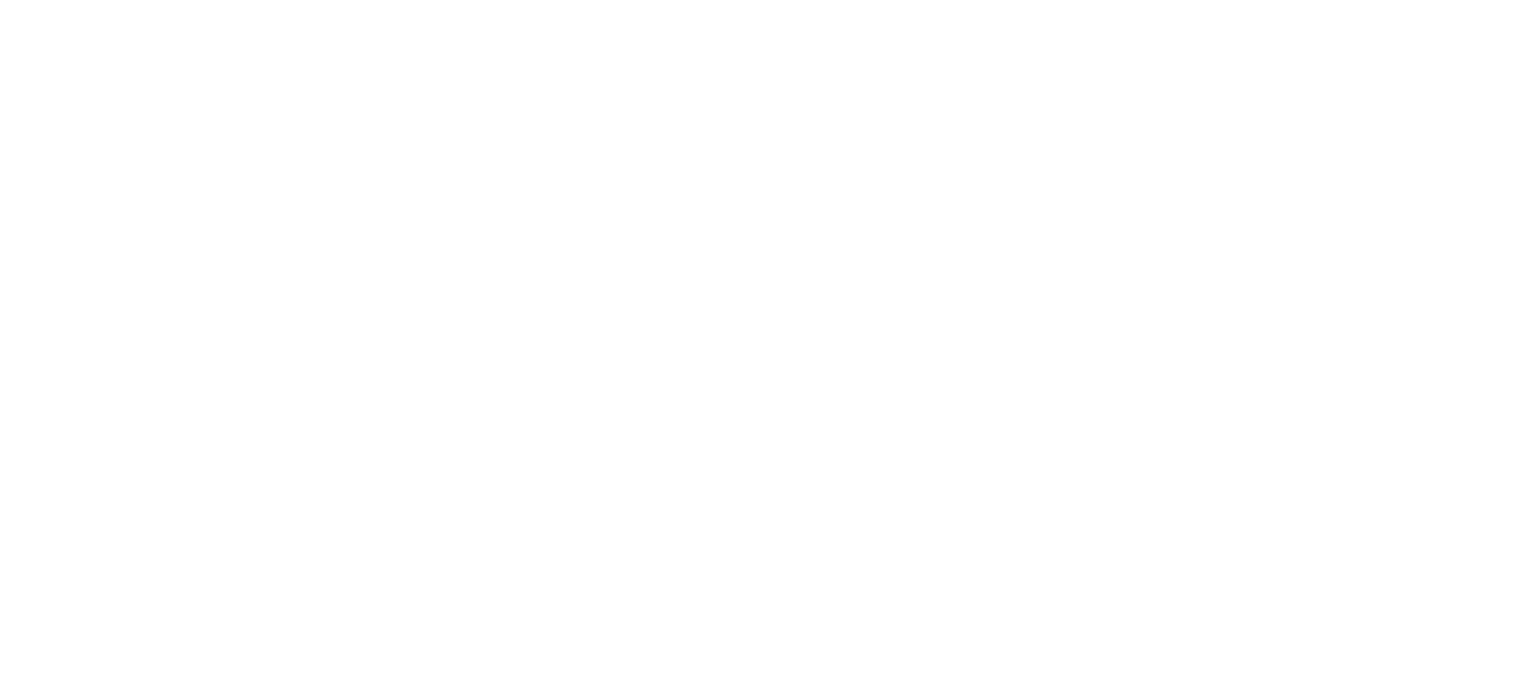 scroll, scrollTop: 0, scrollLeft: 0, axis: both 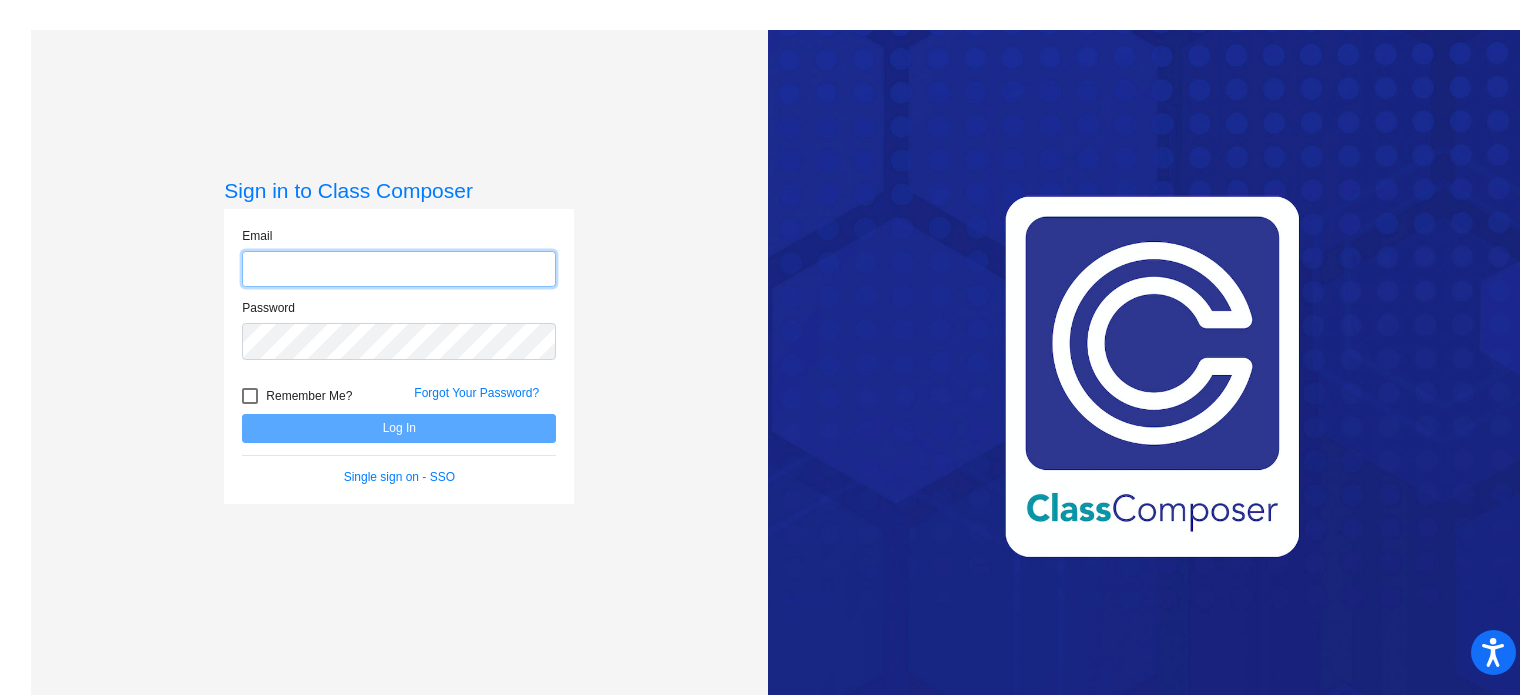 click 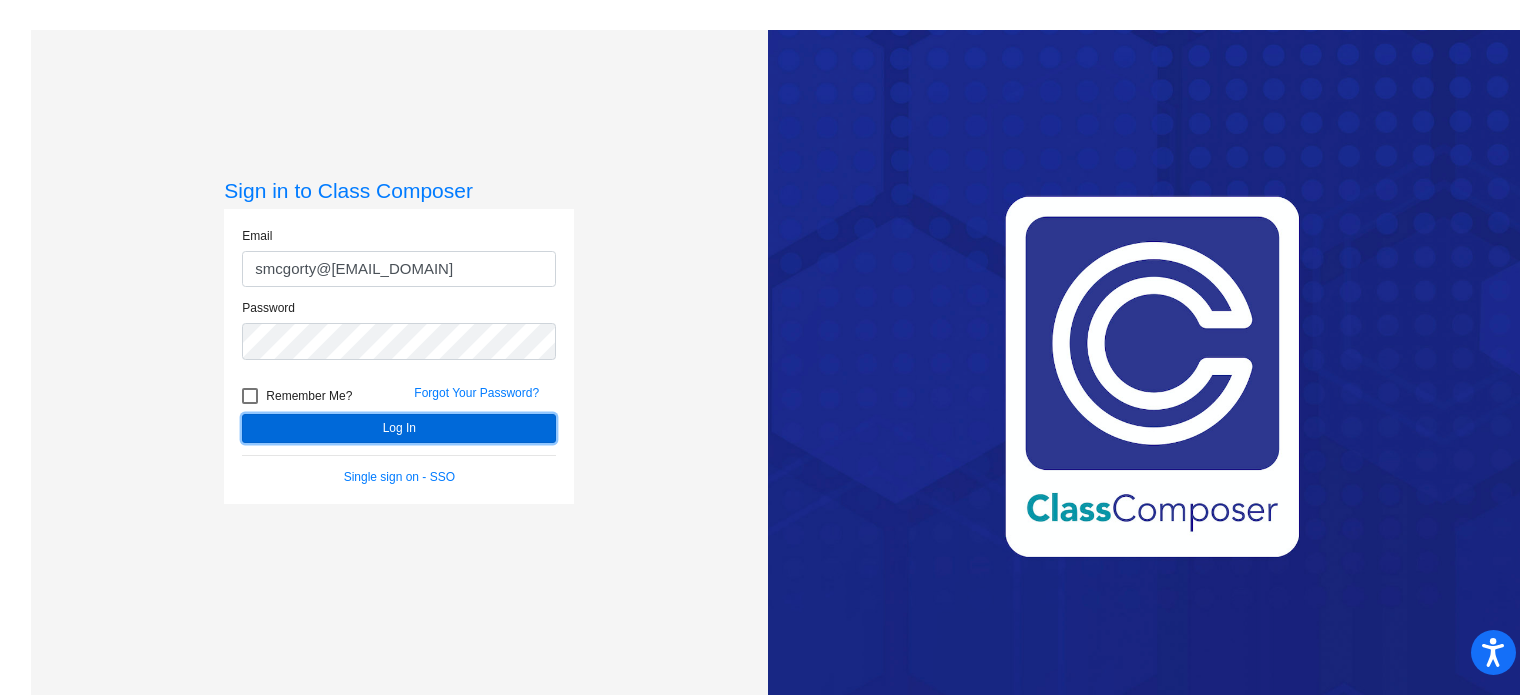 click on "Log In" 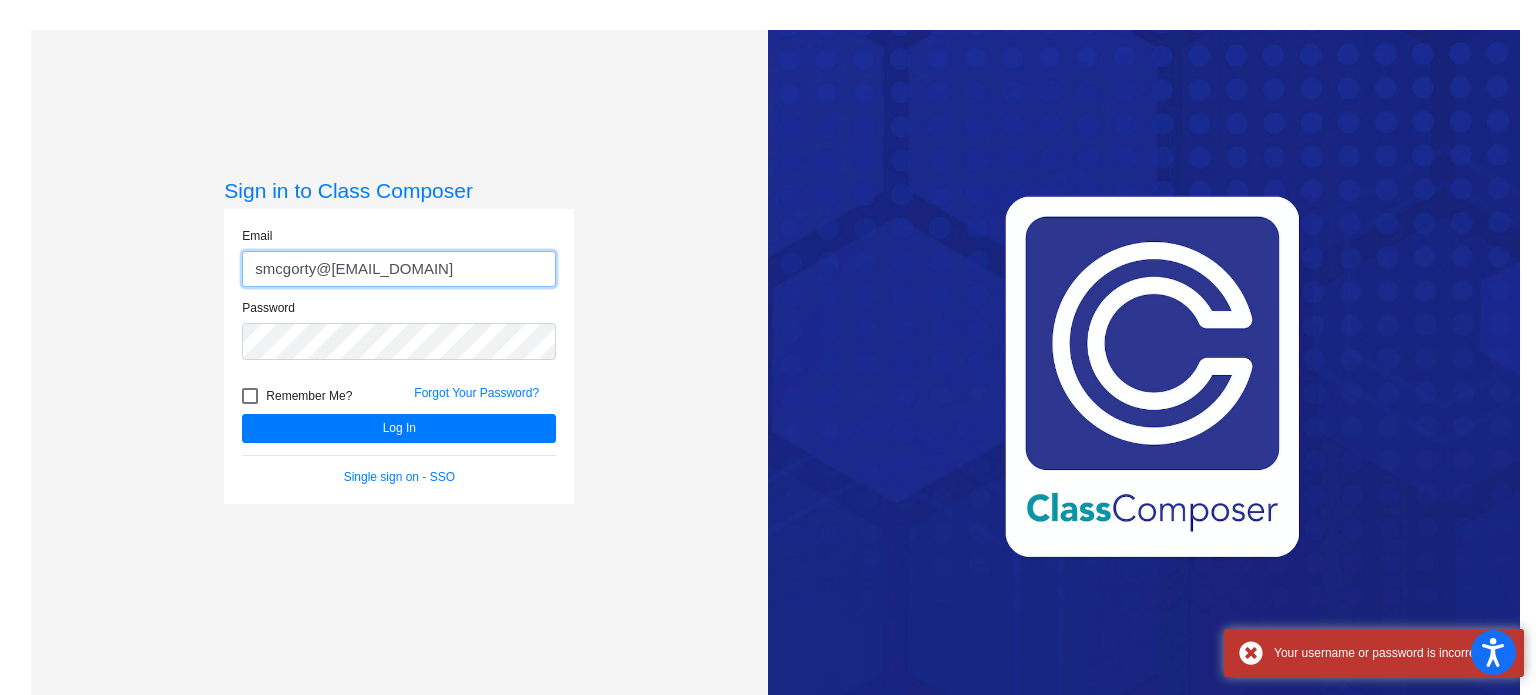 click on "smcgorty@mtps.org" 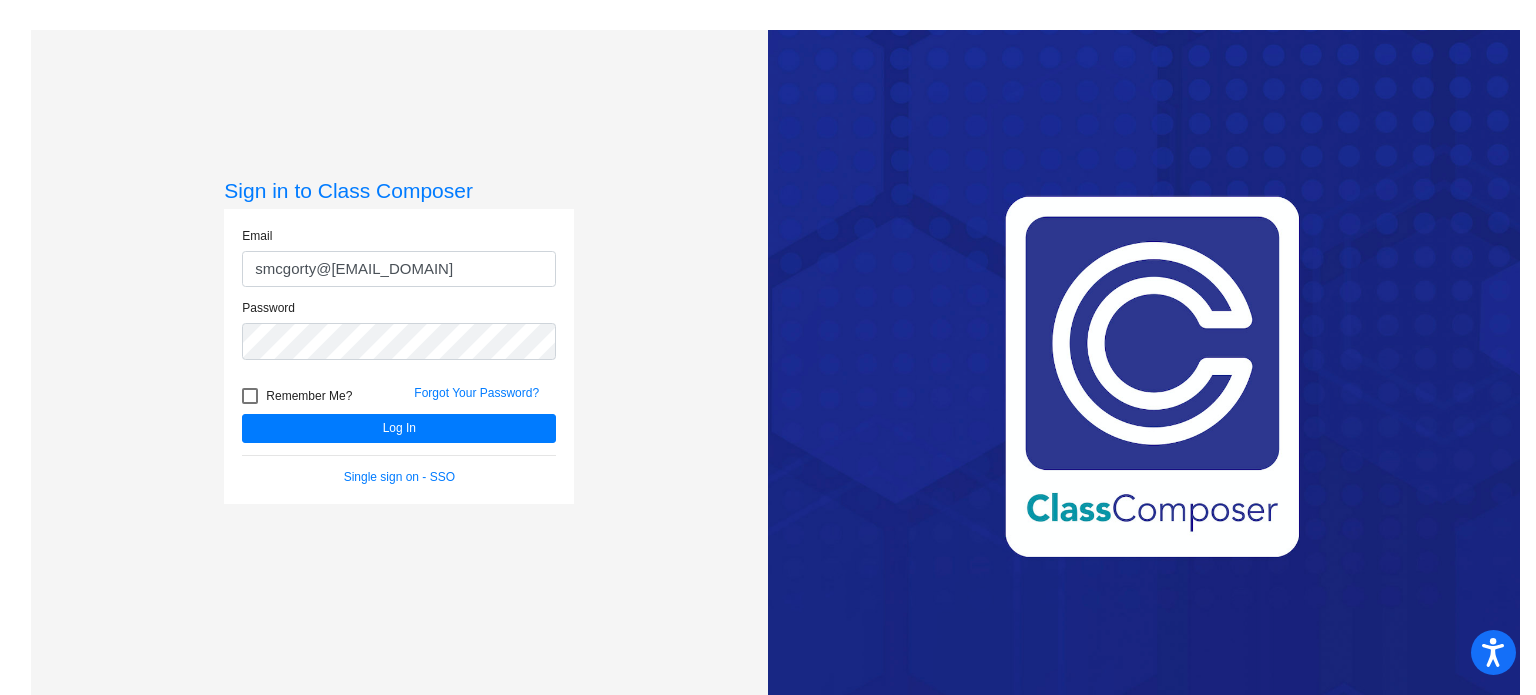 click on "Email smcgorty@mtps.org Password   Remember Me? Forgot Your Password?  Log In   Single sign on - SSO" 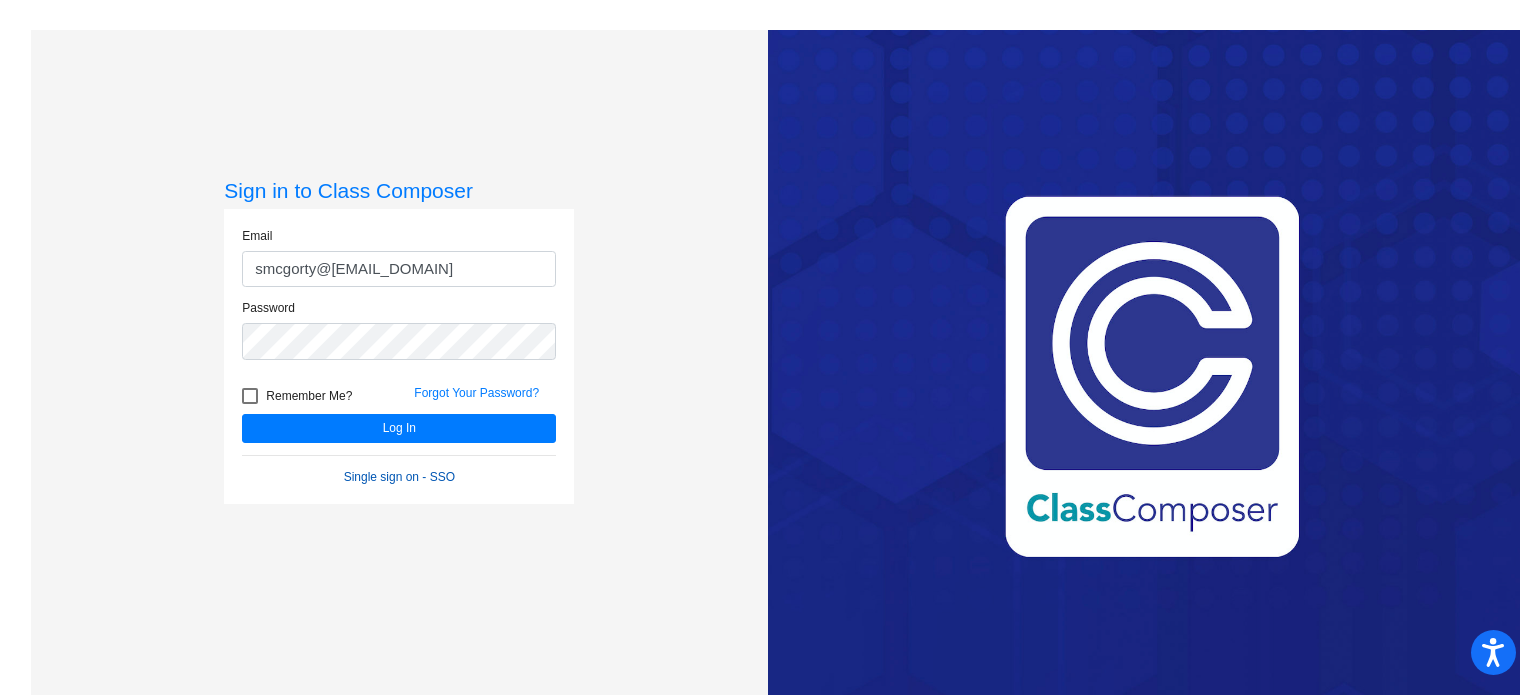 click on "Single sign on - SSO" 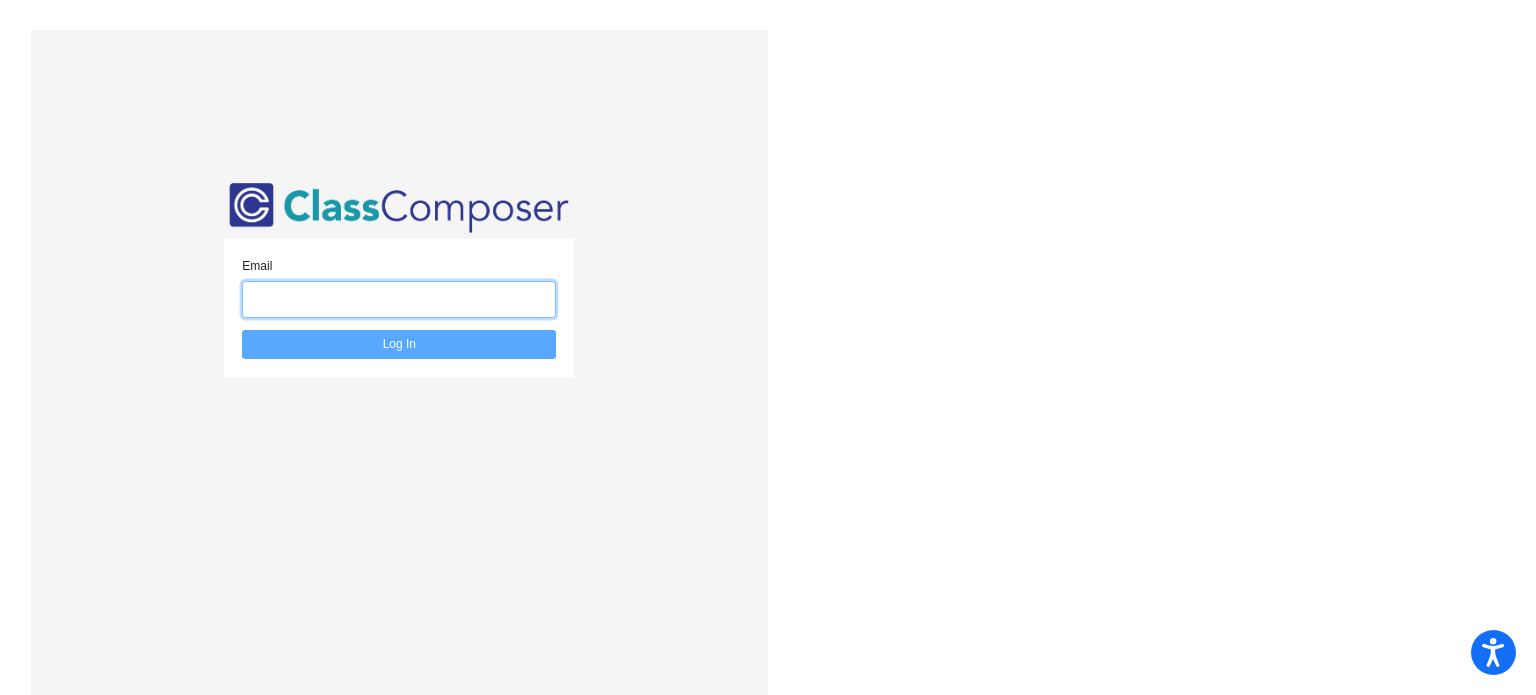 click 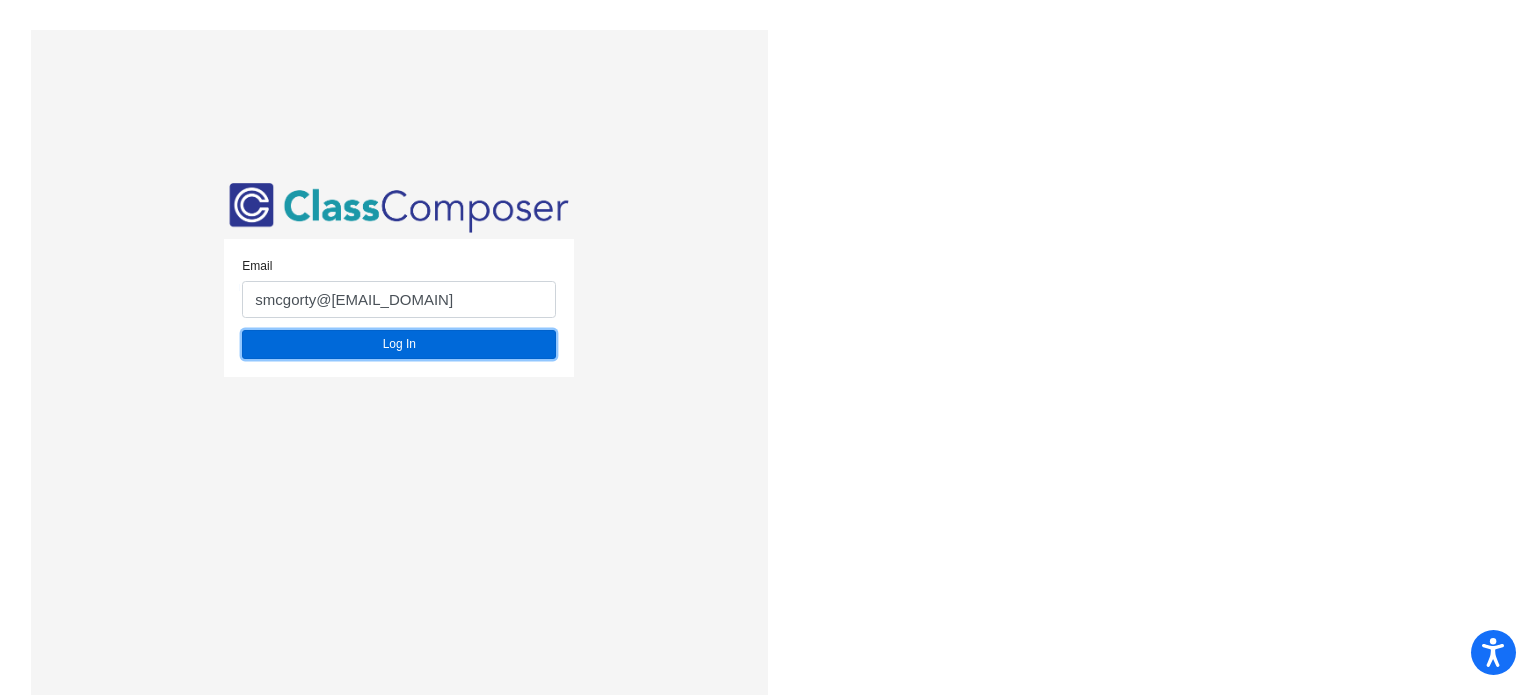 click on "Log In" 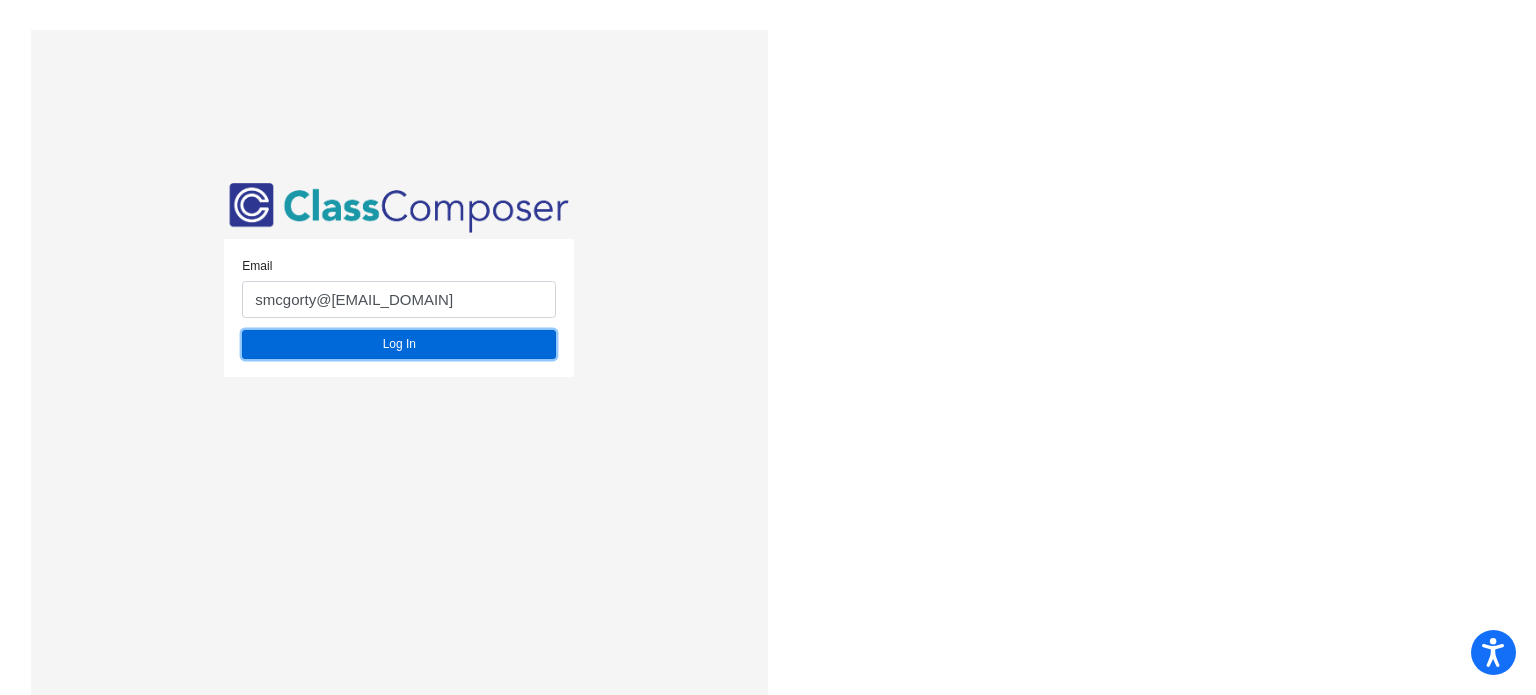 click on "Log In" 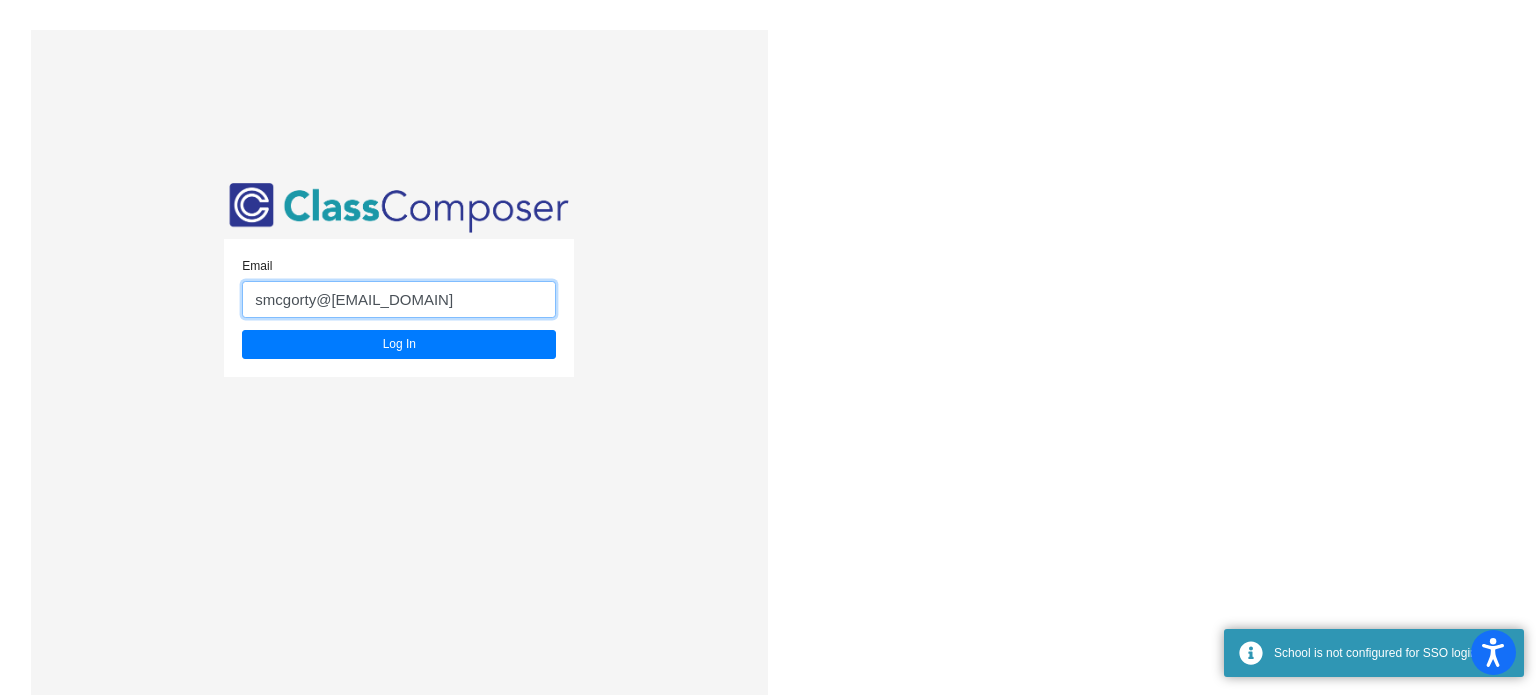 click on "smcgorty@[DOMAIN].k12.nj.us" 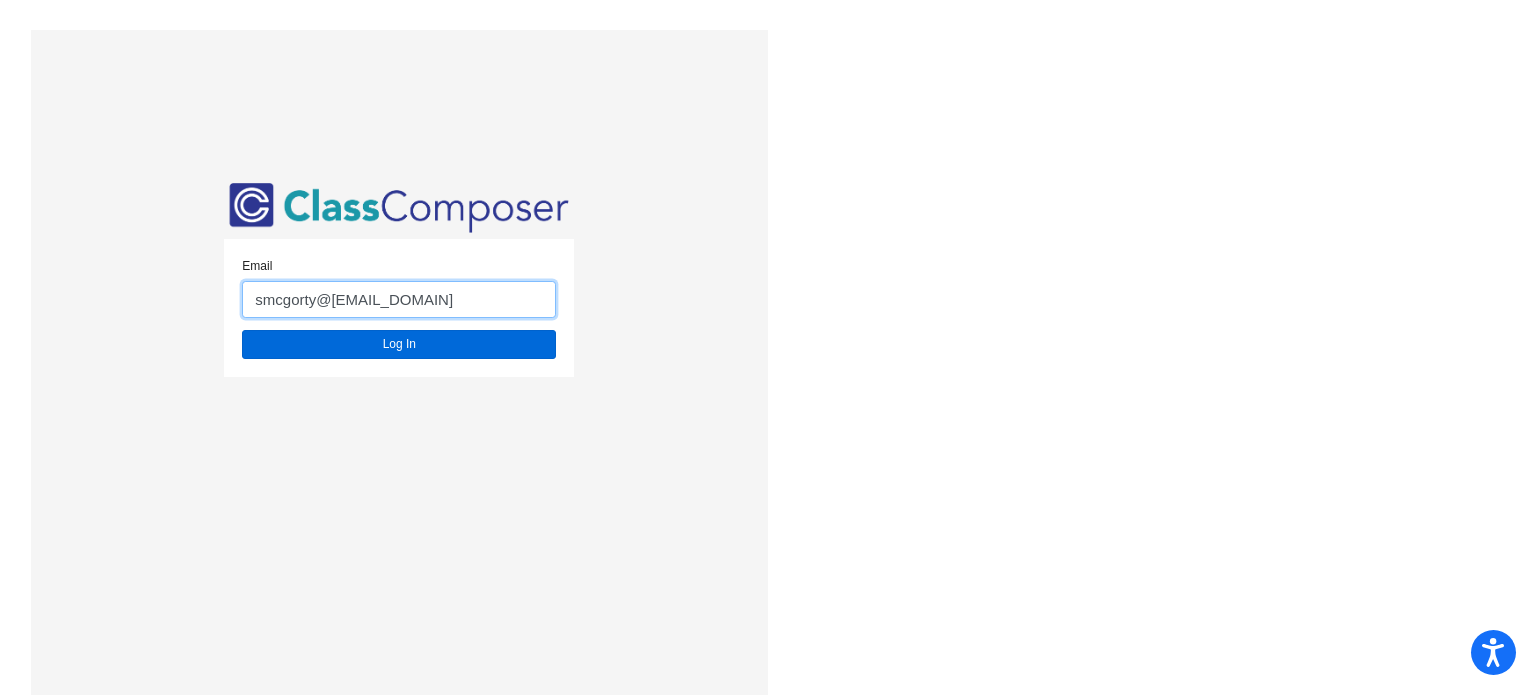 type on "smcgorty@mtps.org" 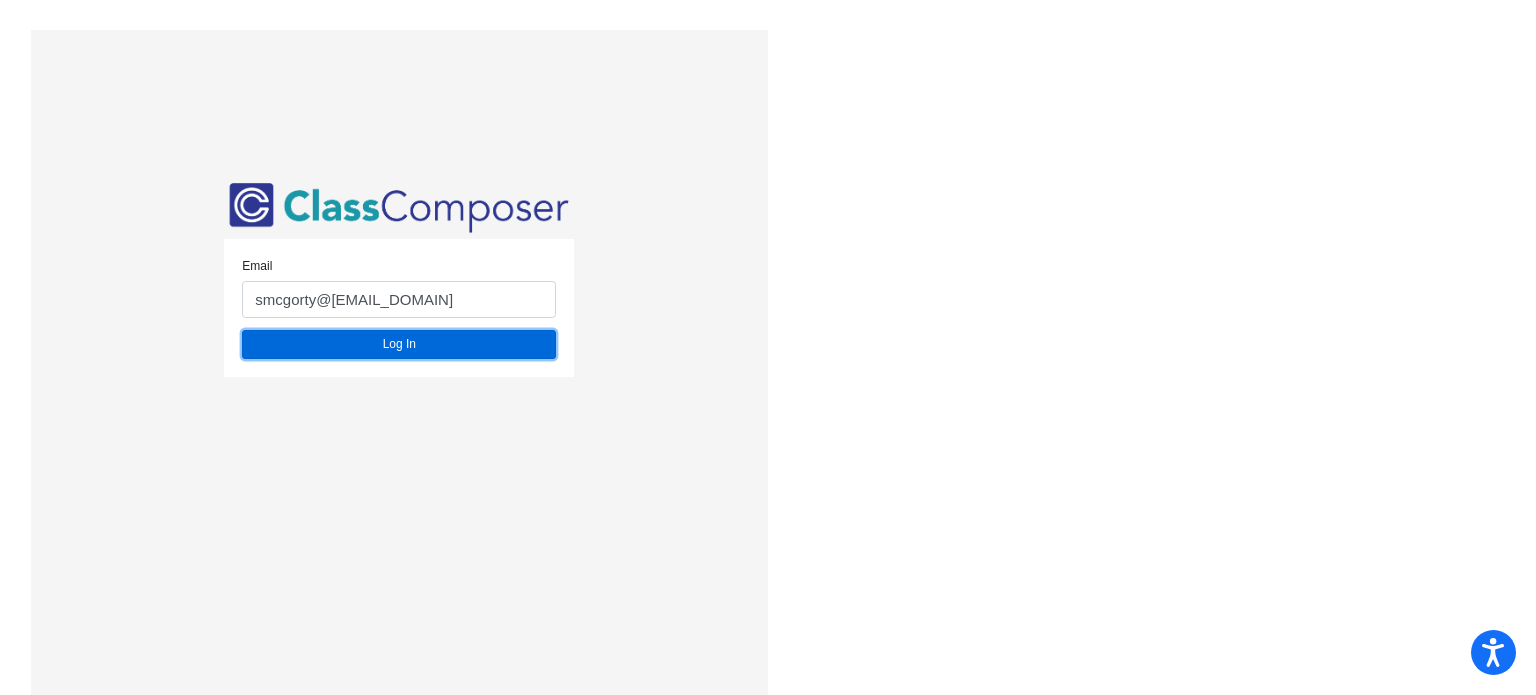 click on "Log In" 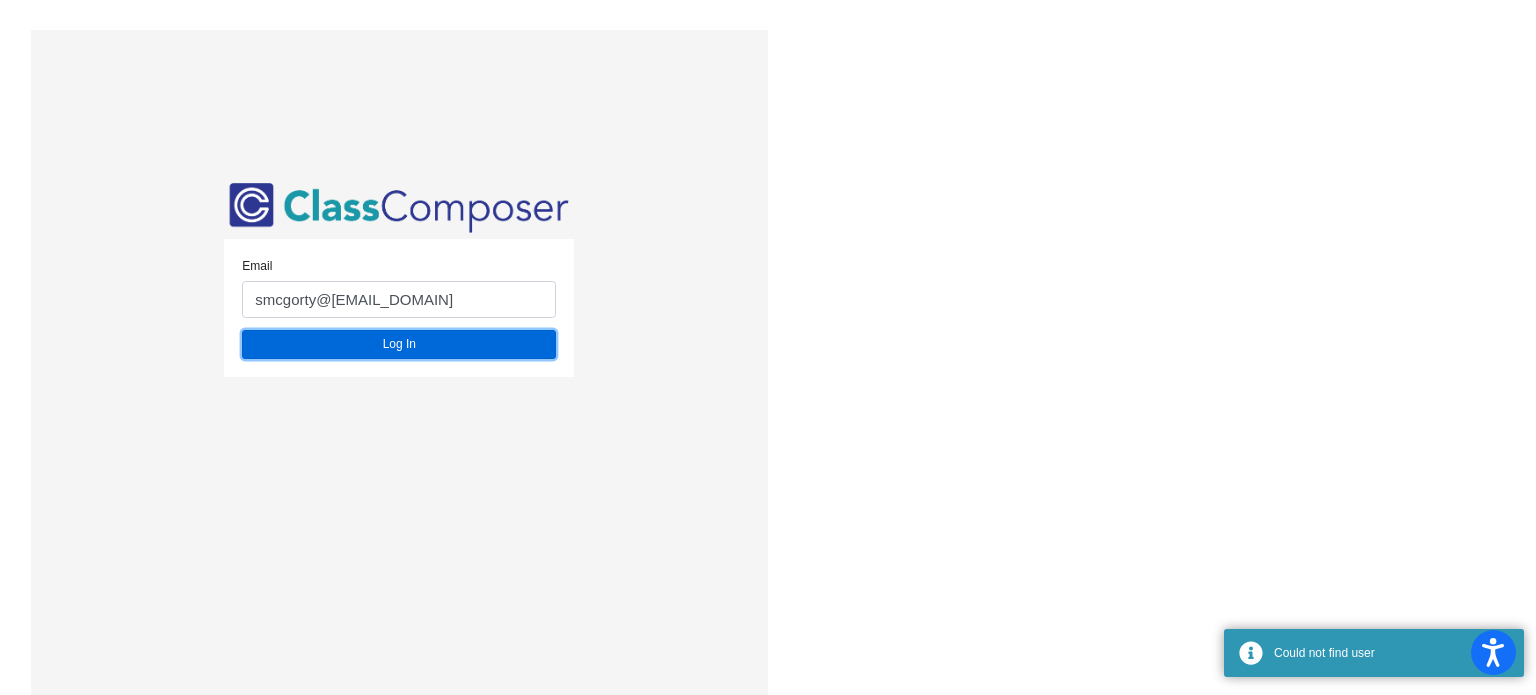 click on "Log In" 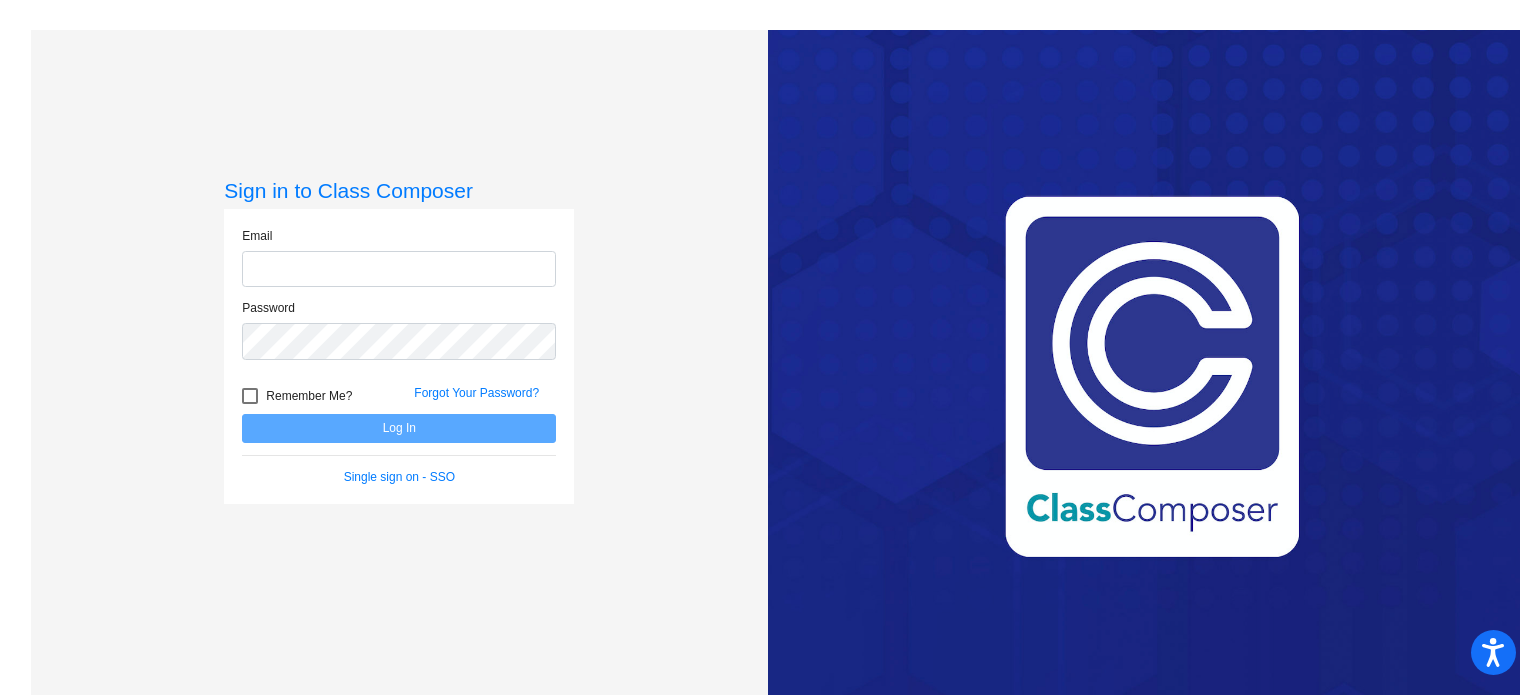scroll, scrollTop: 0, scrollLeft: 0, axis: both 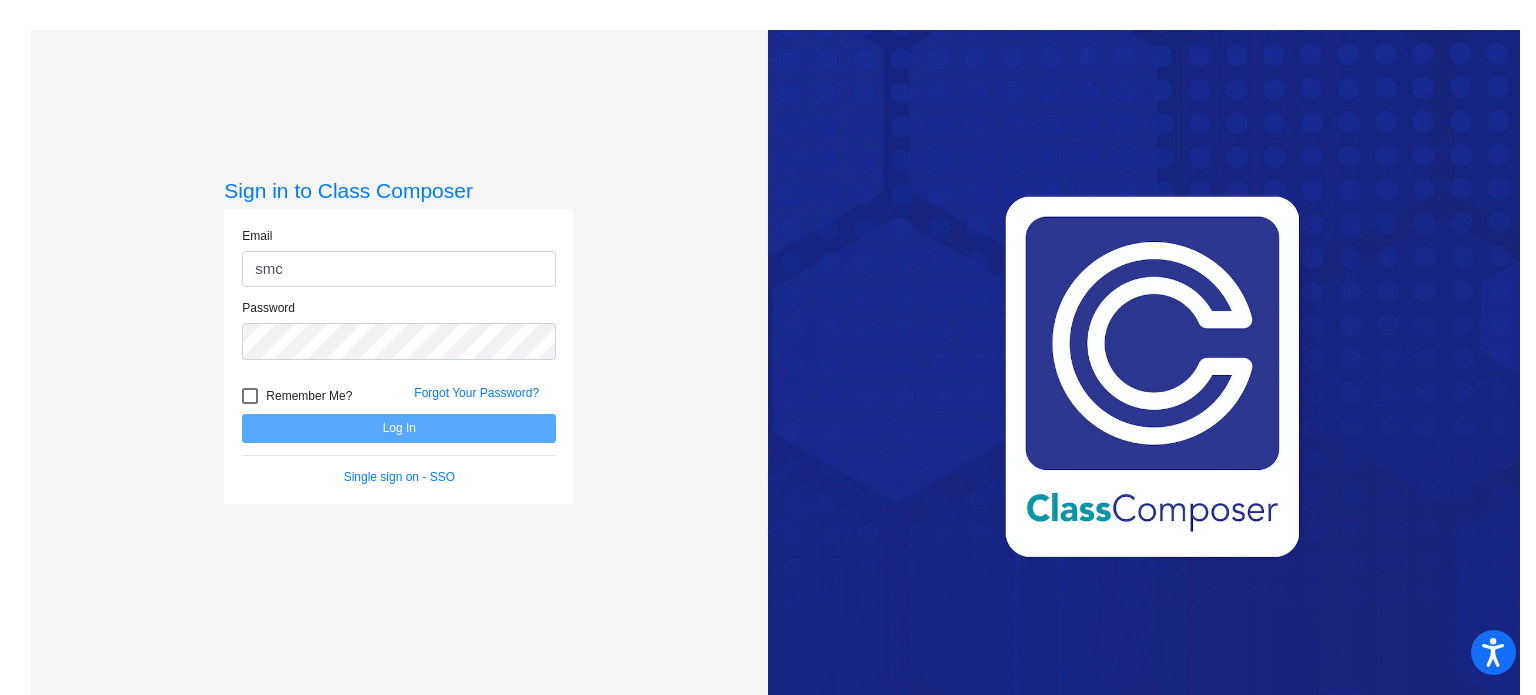 type on "[USERNAME]@[DOMAIN]" 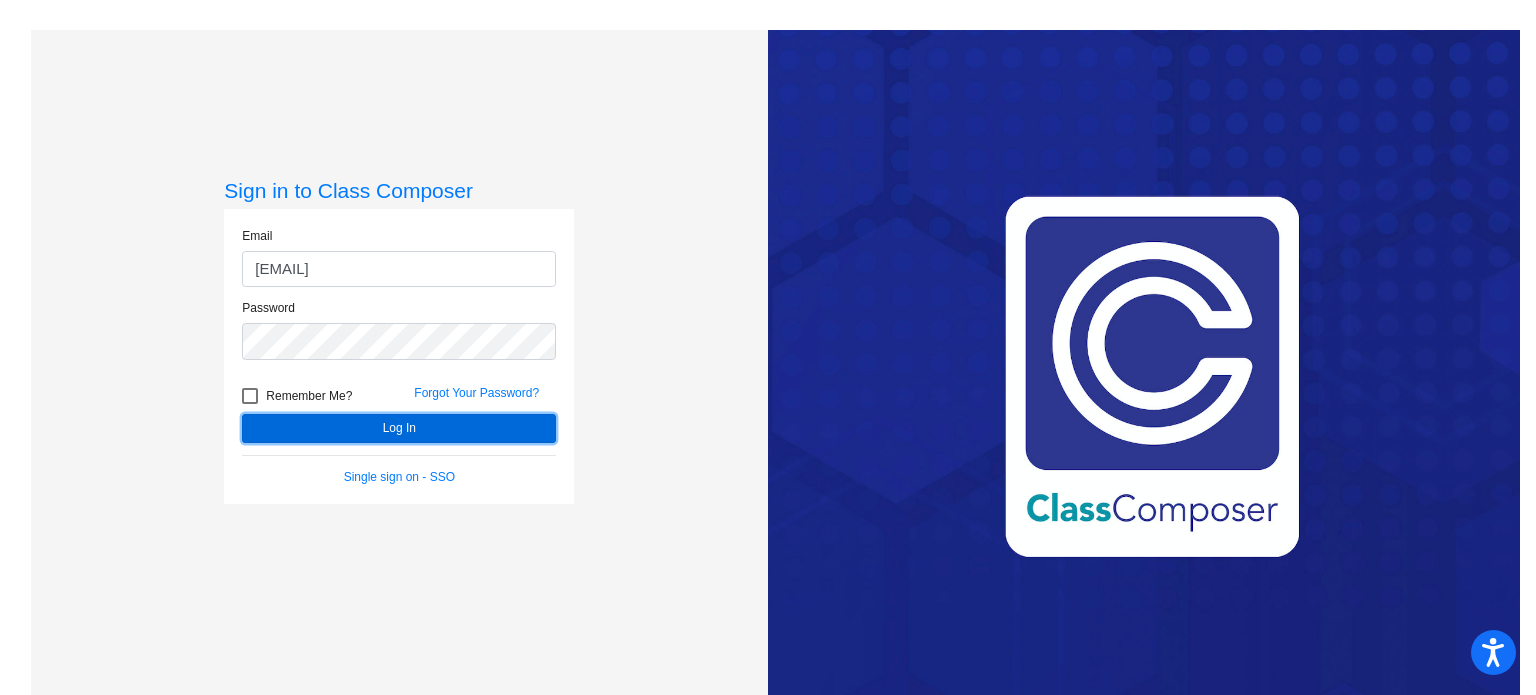 click on "Log In" 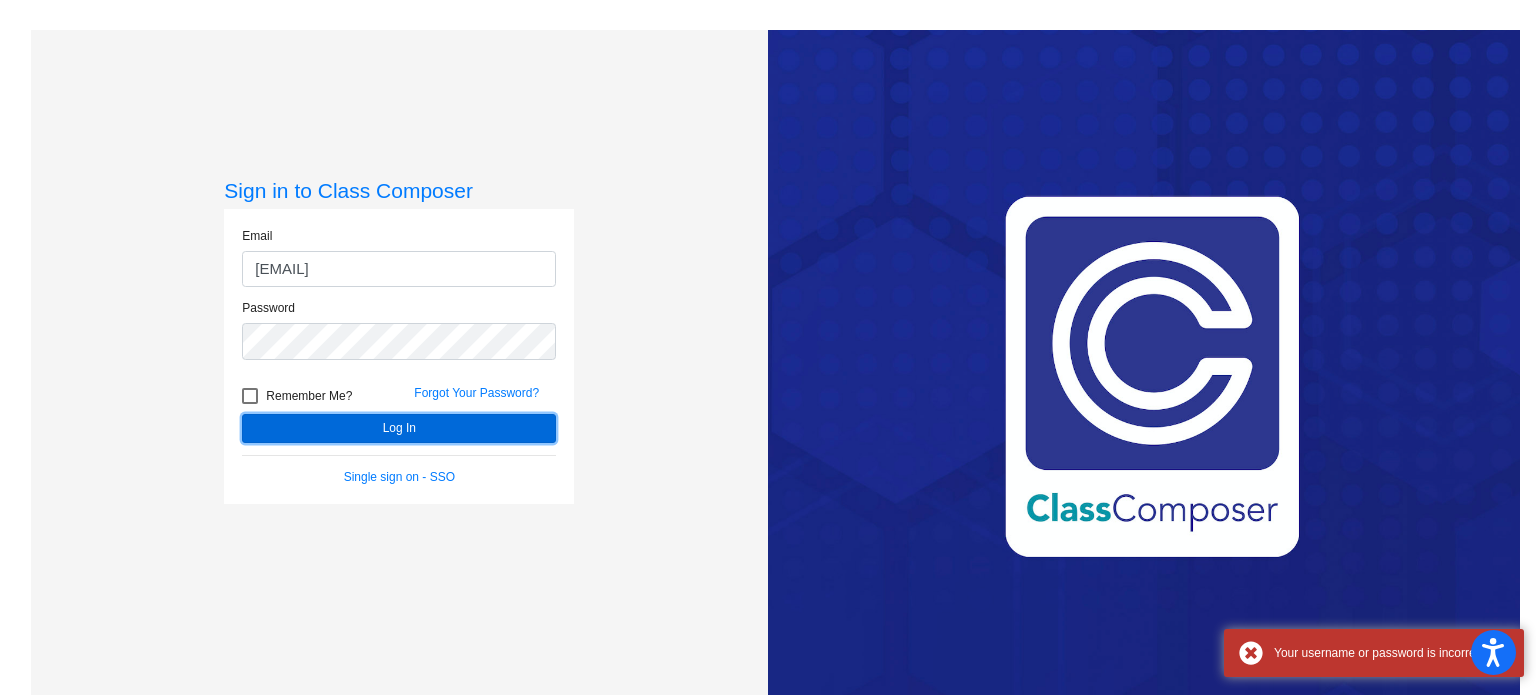 click on "Log In" 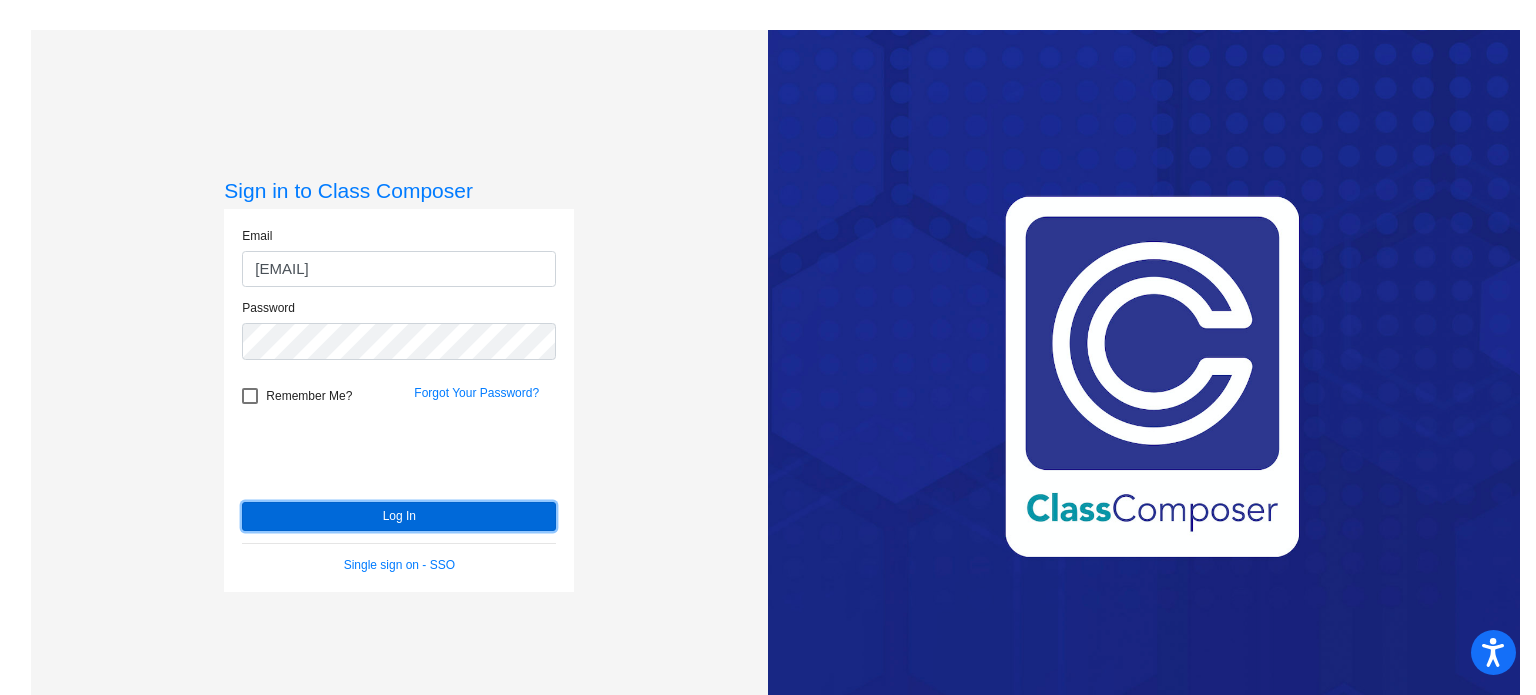 click on "Log In" 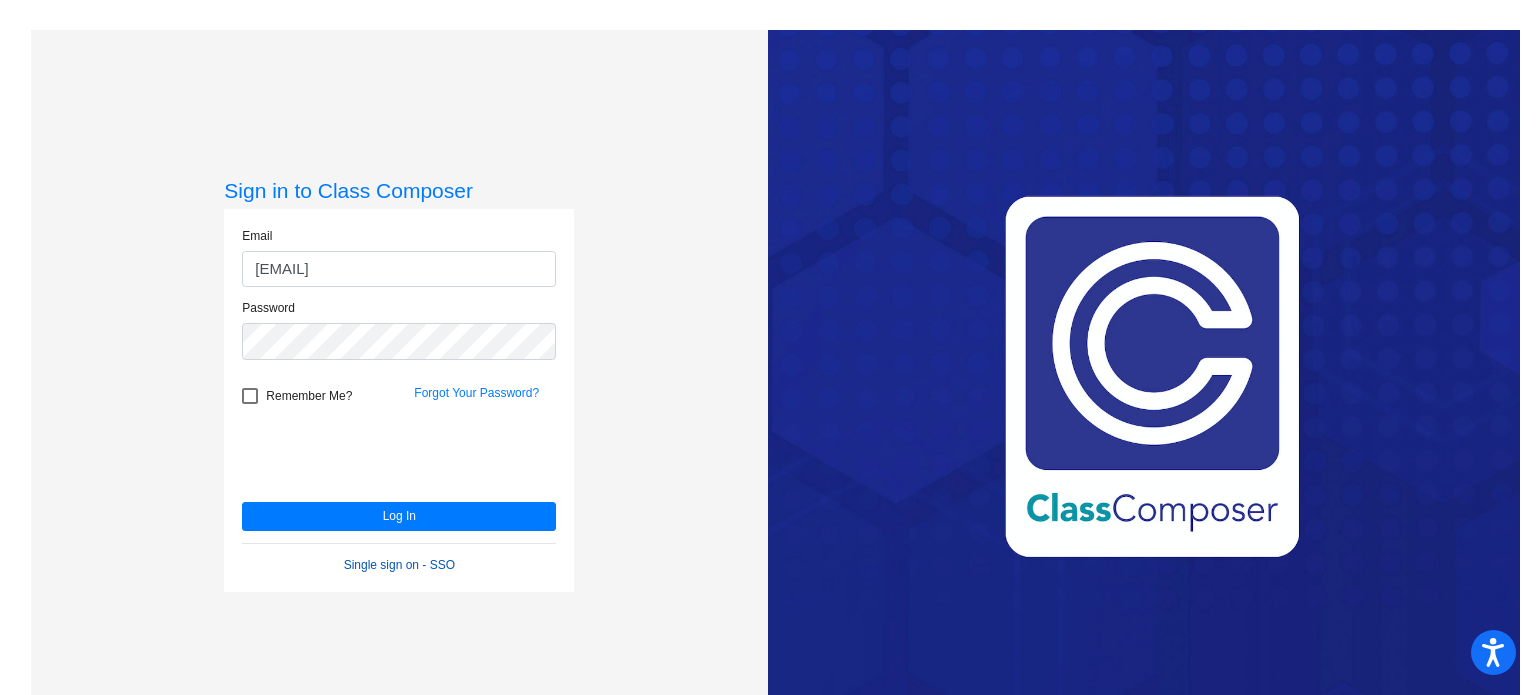 click on "Single sign on - SSO" 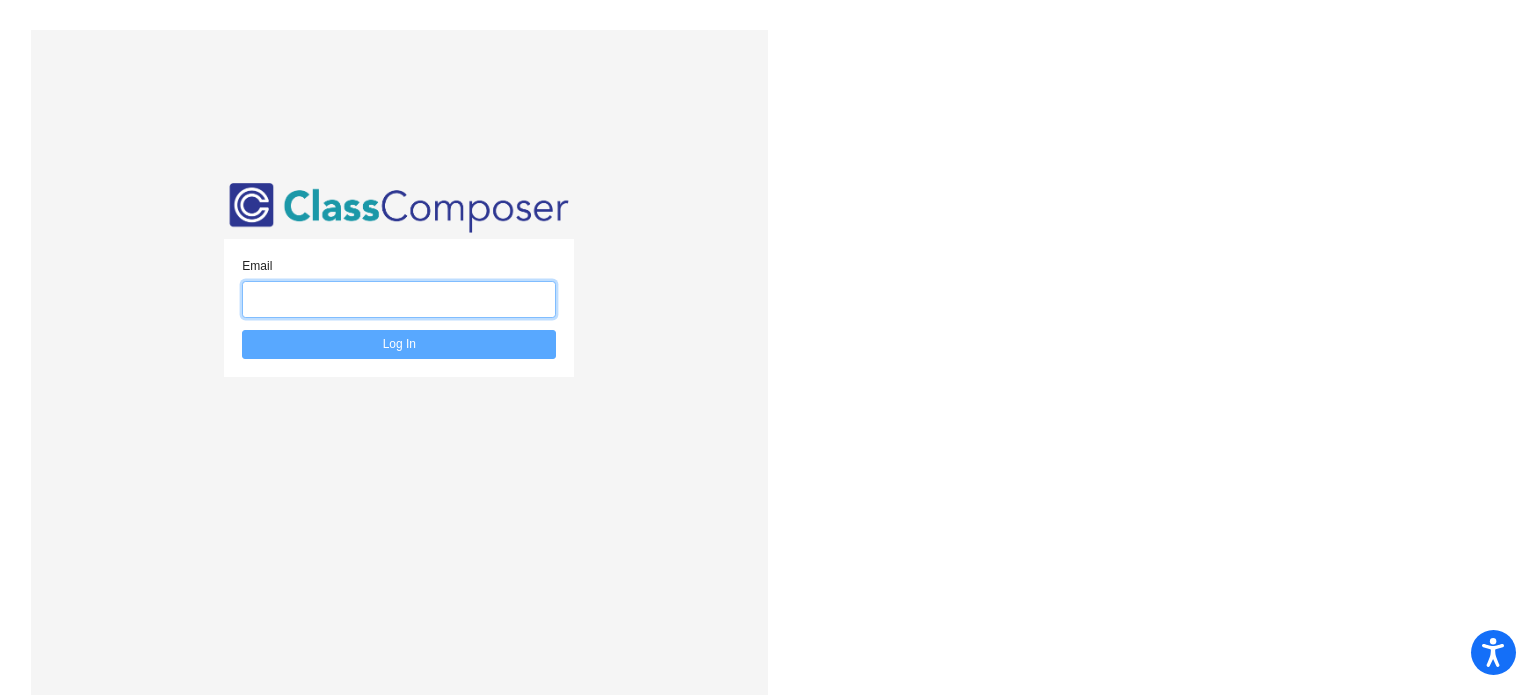 click 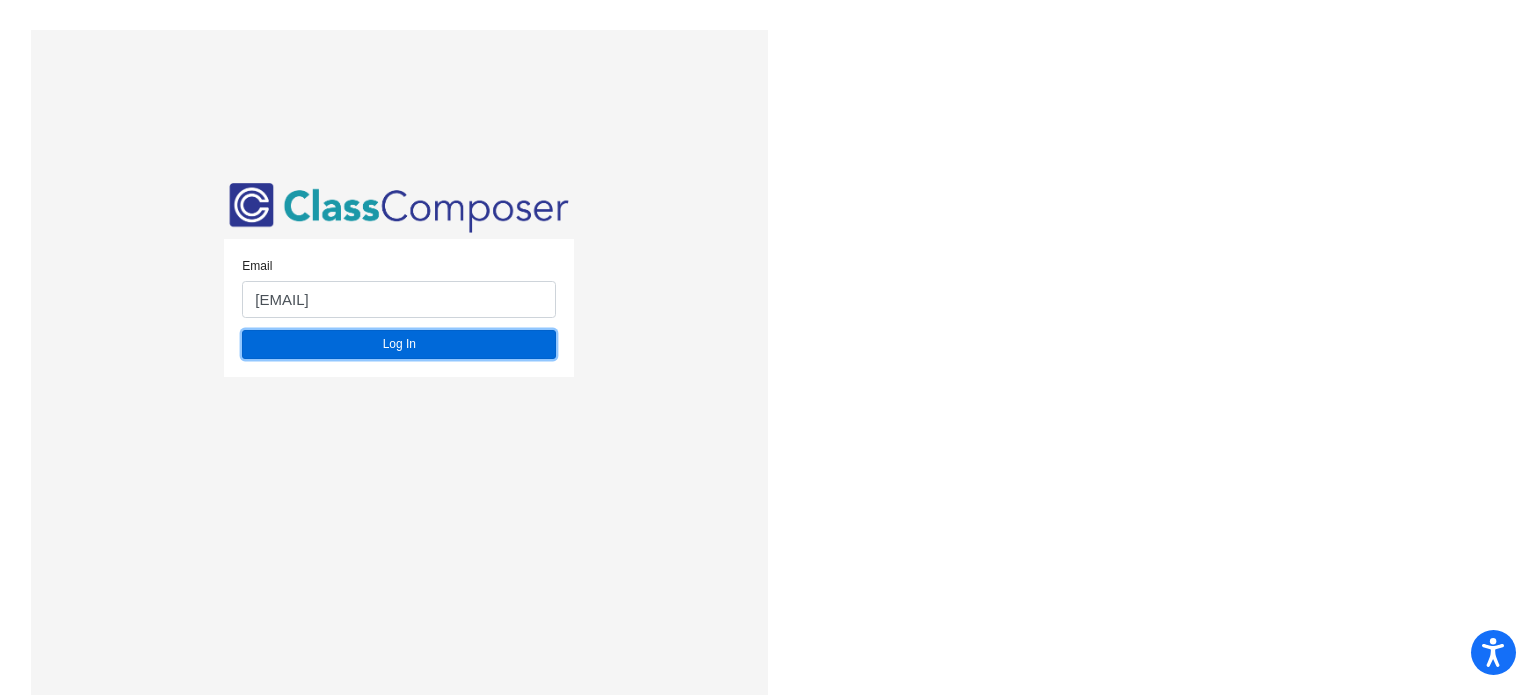 click on "Log In" 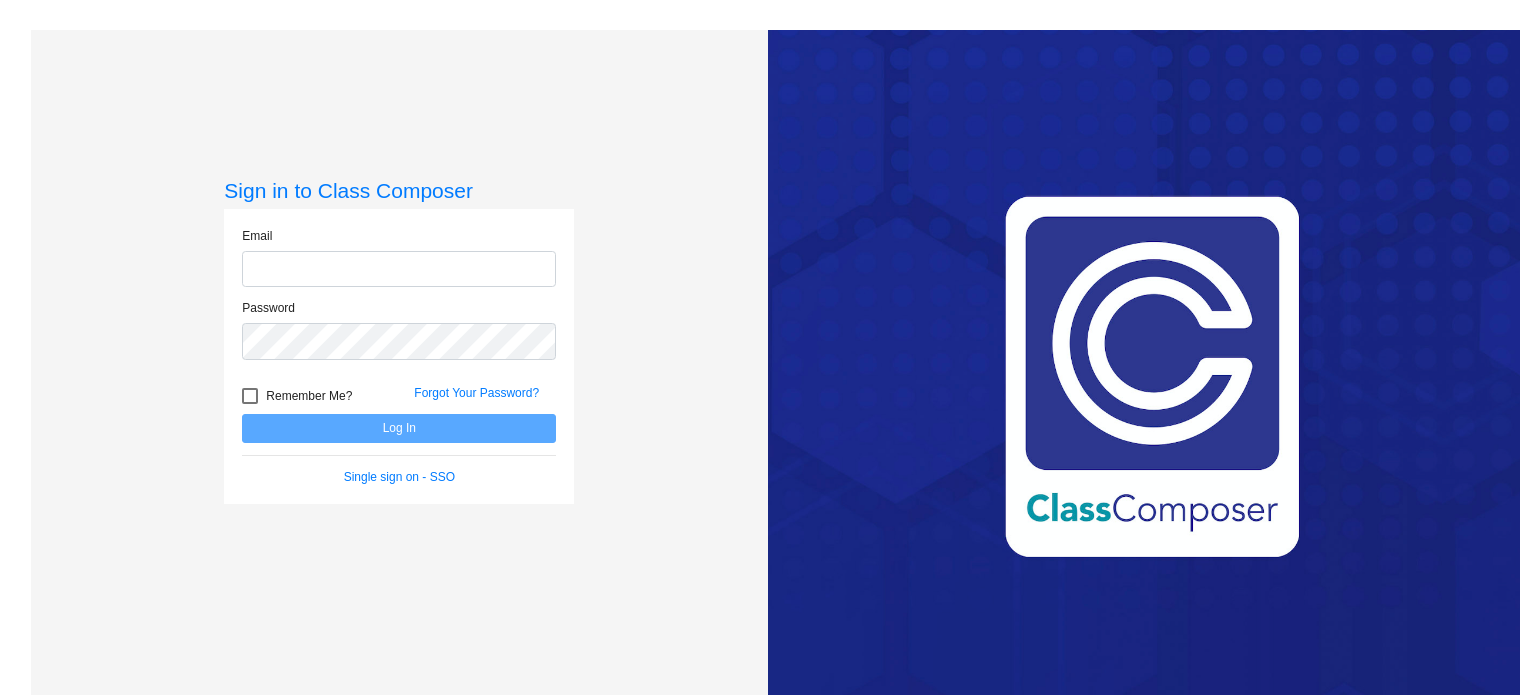 scroll, scrollTop: 0, scrollLeft: 0, axis: both 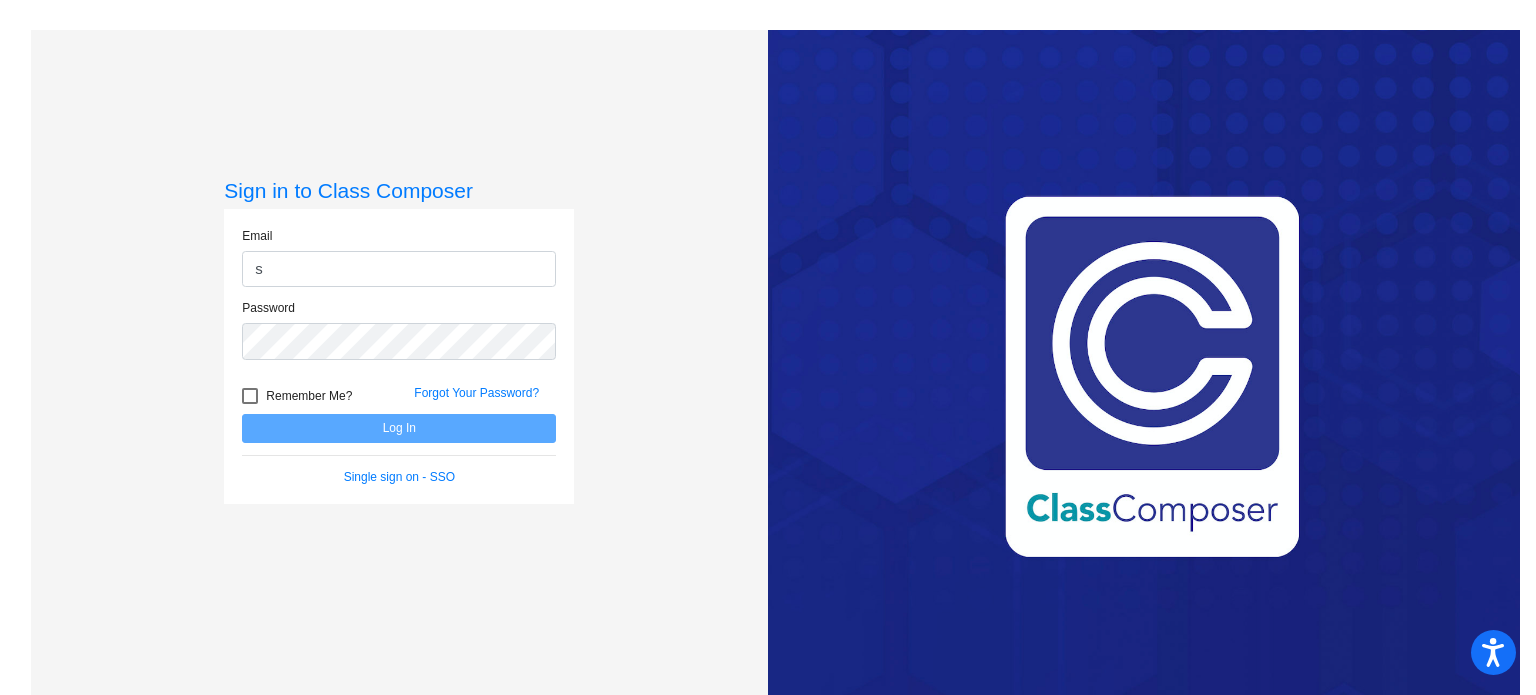 type on "[USERNAME]@[DOMAIN]" 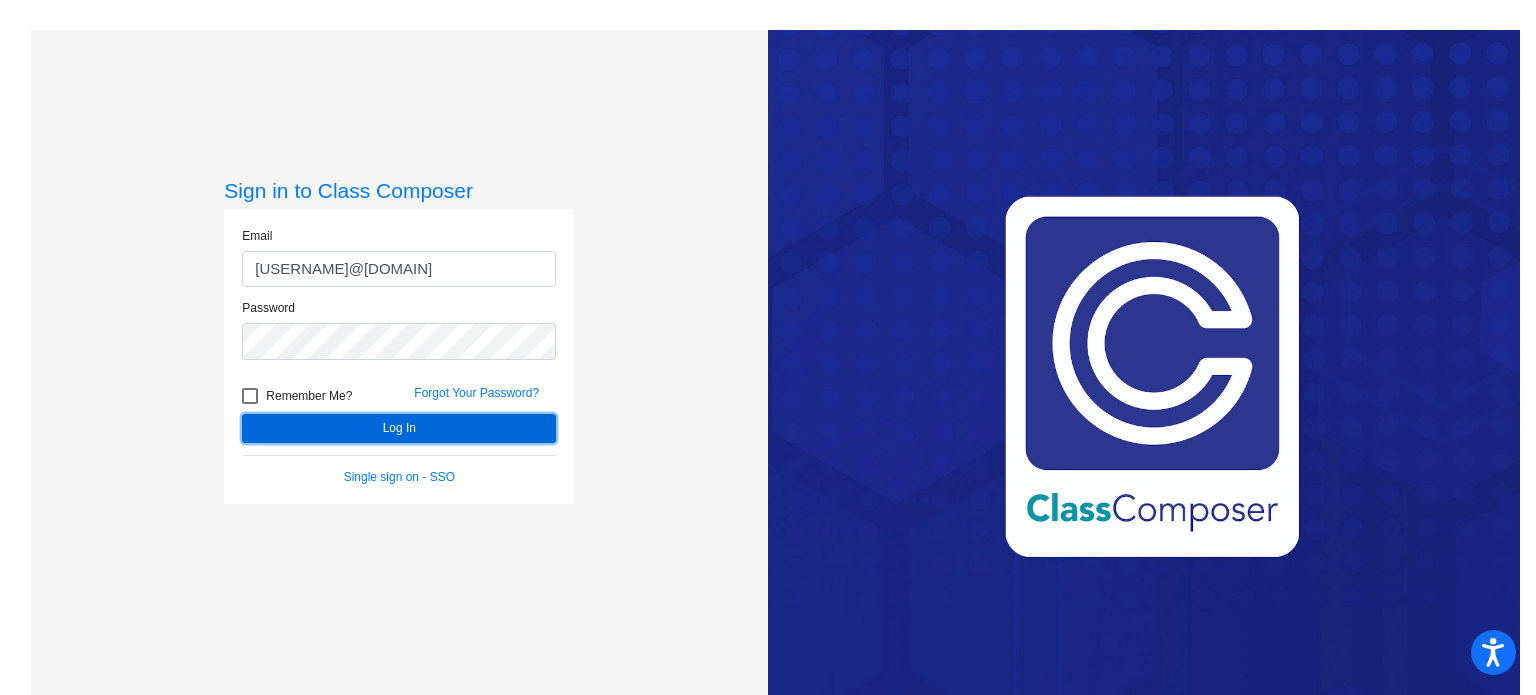 click on "Log In" 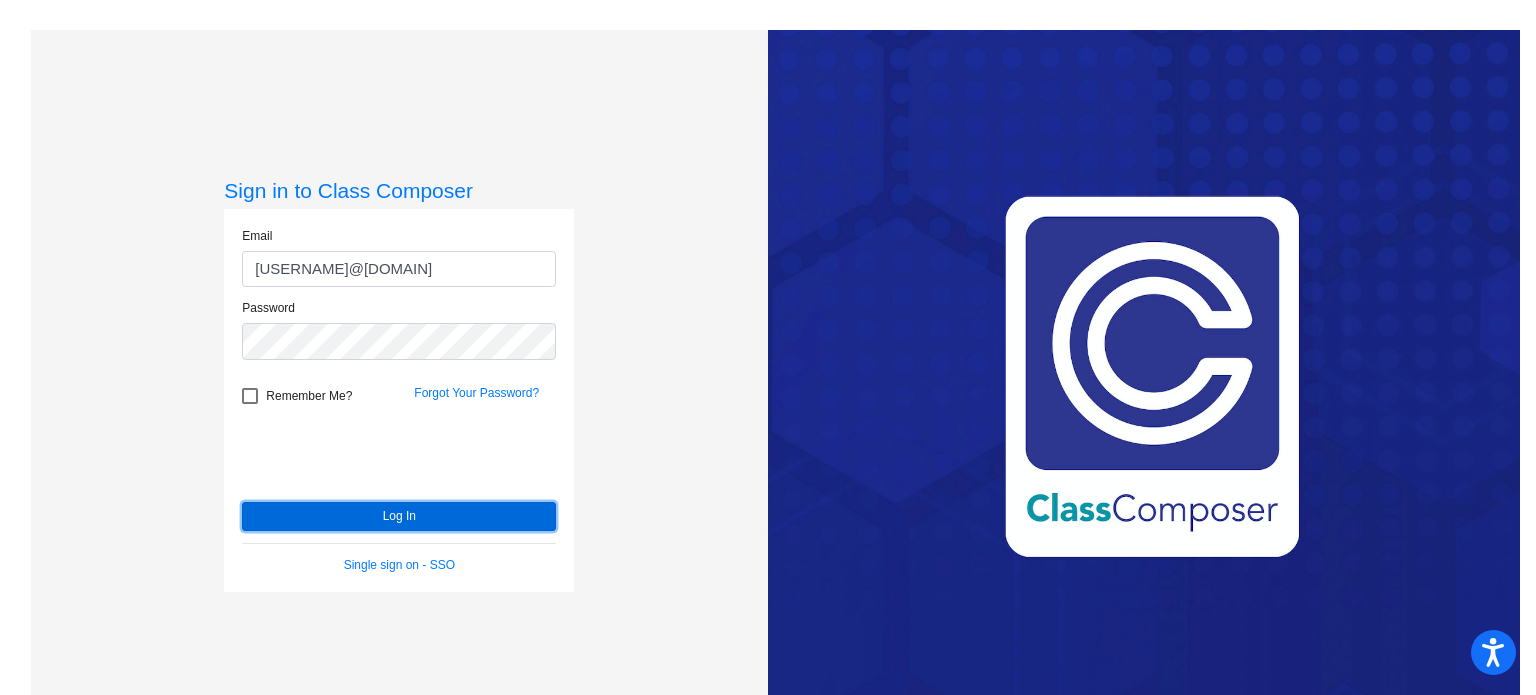 click on "Log In" 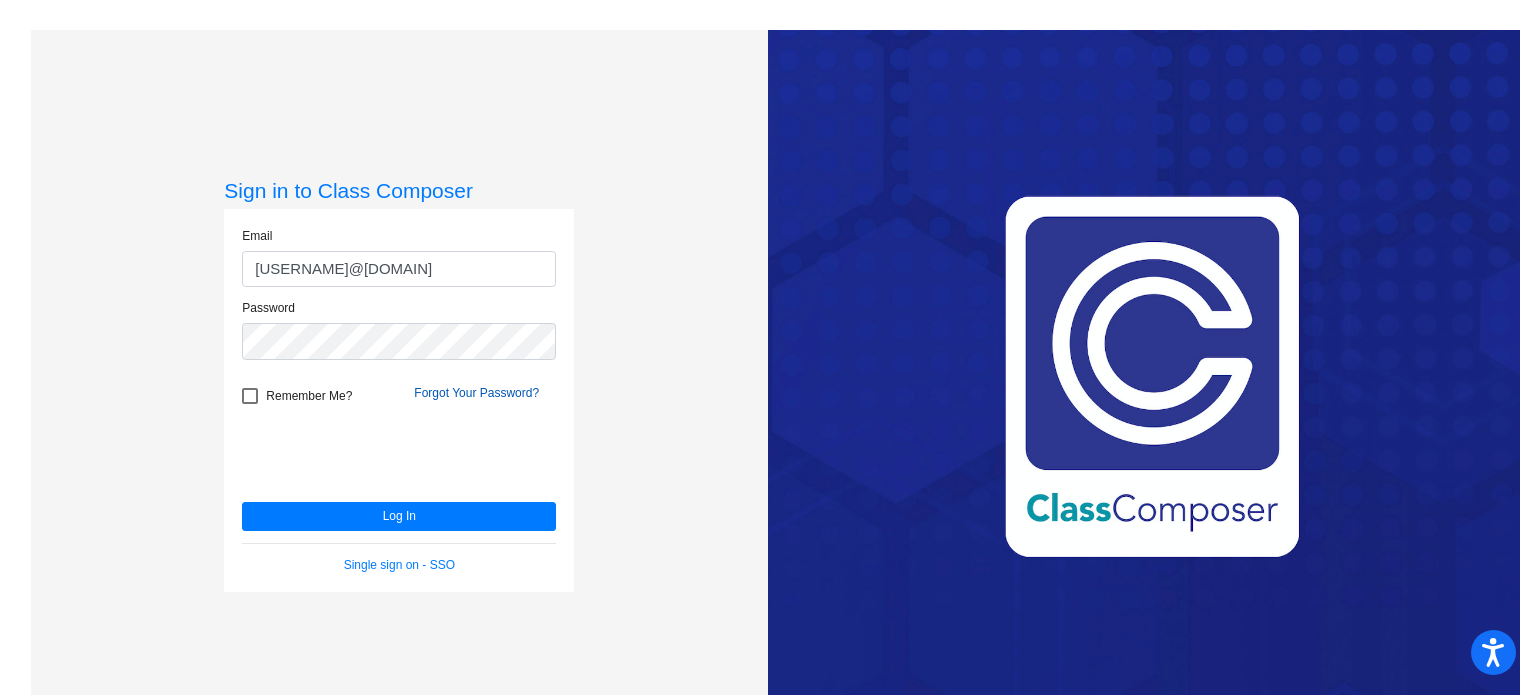 click on "Forgot Your Password?" 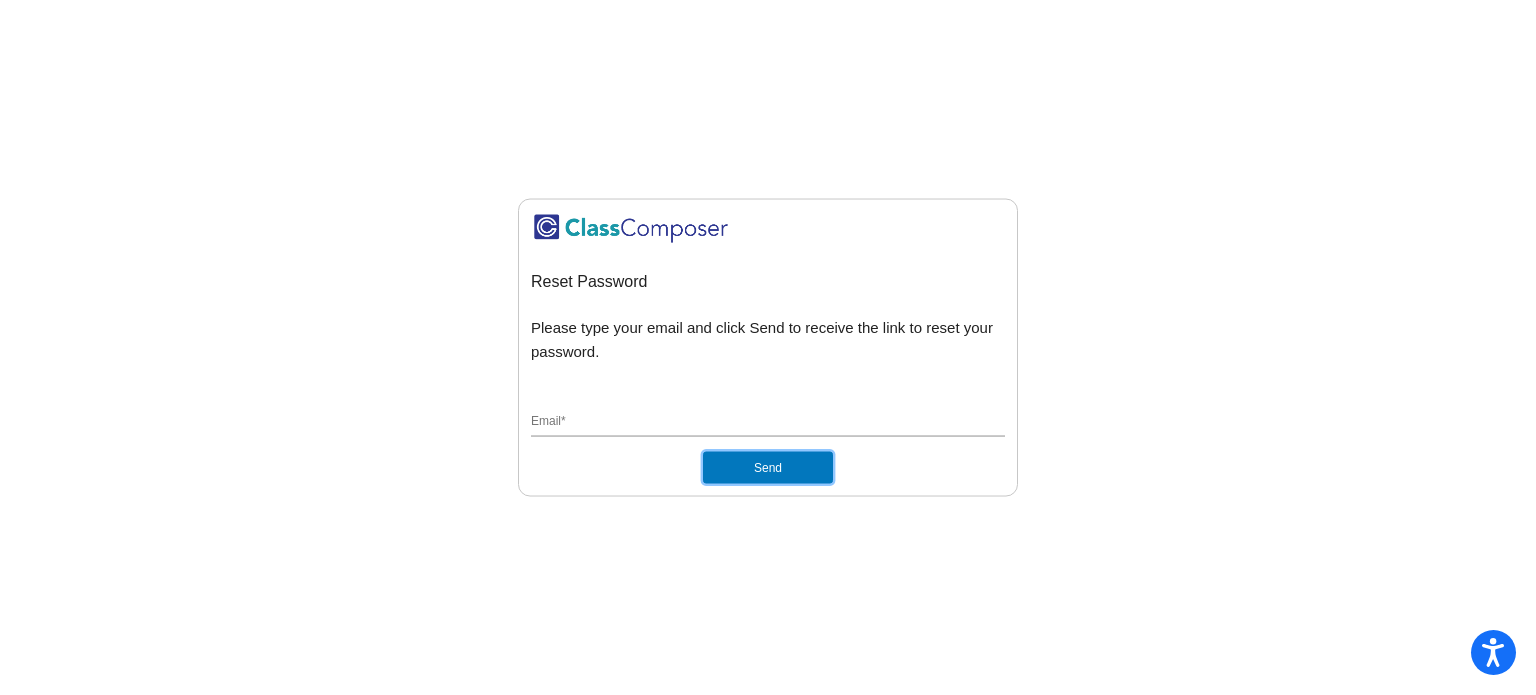 click on "Send" 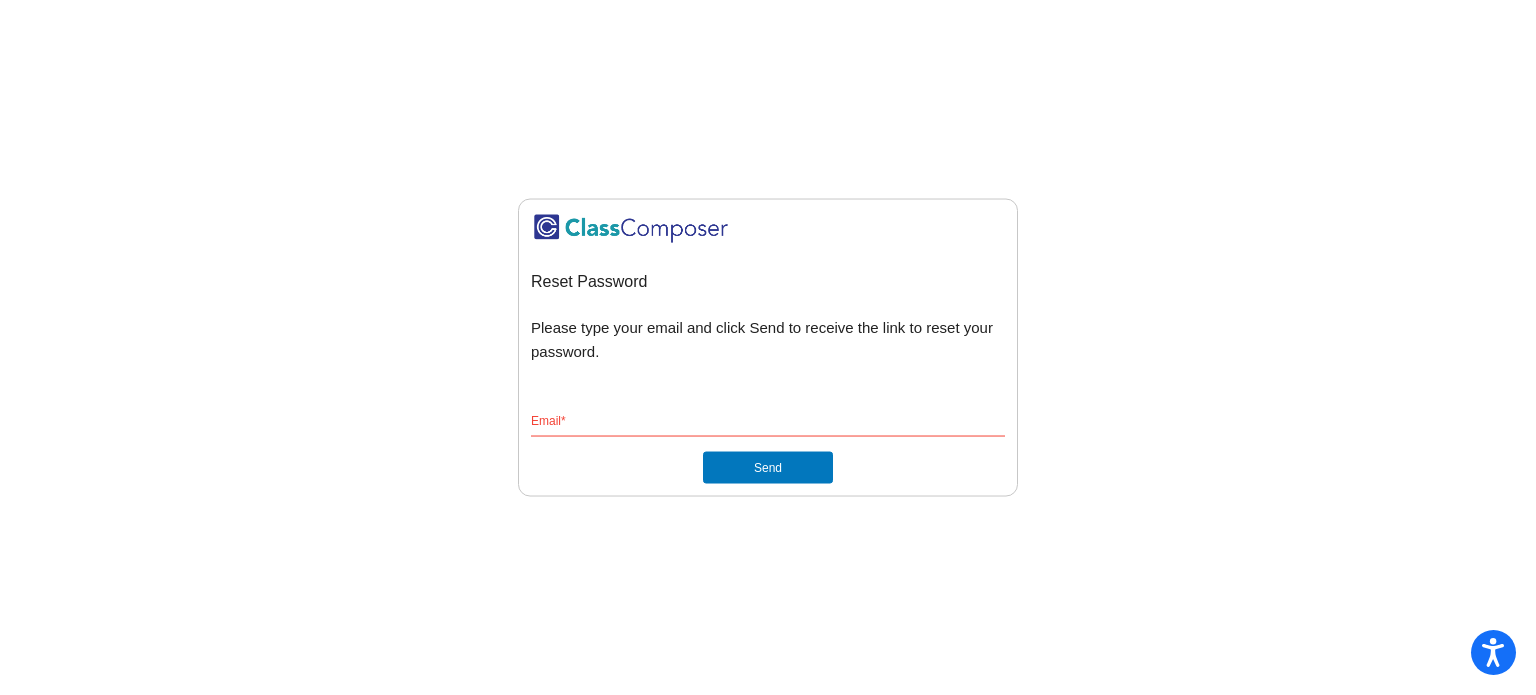 click on "Email  *" 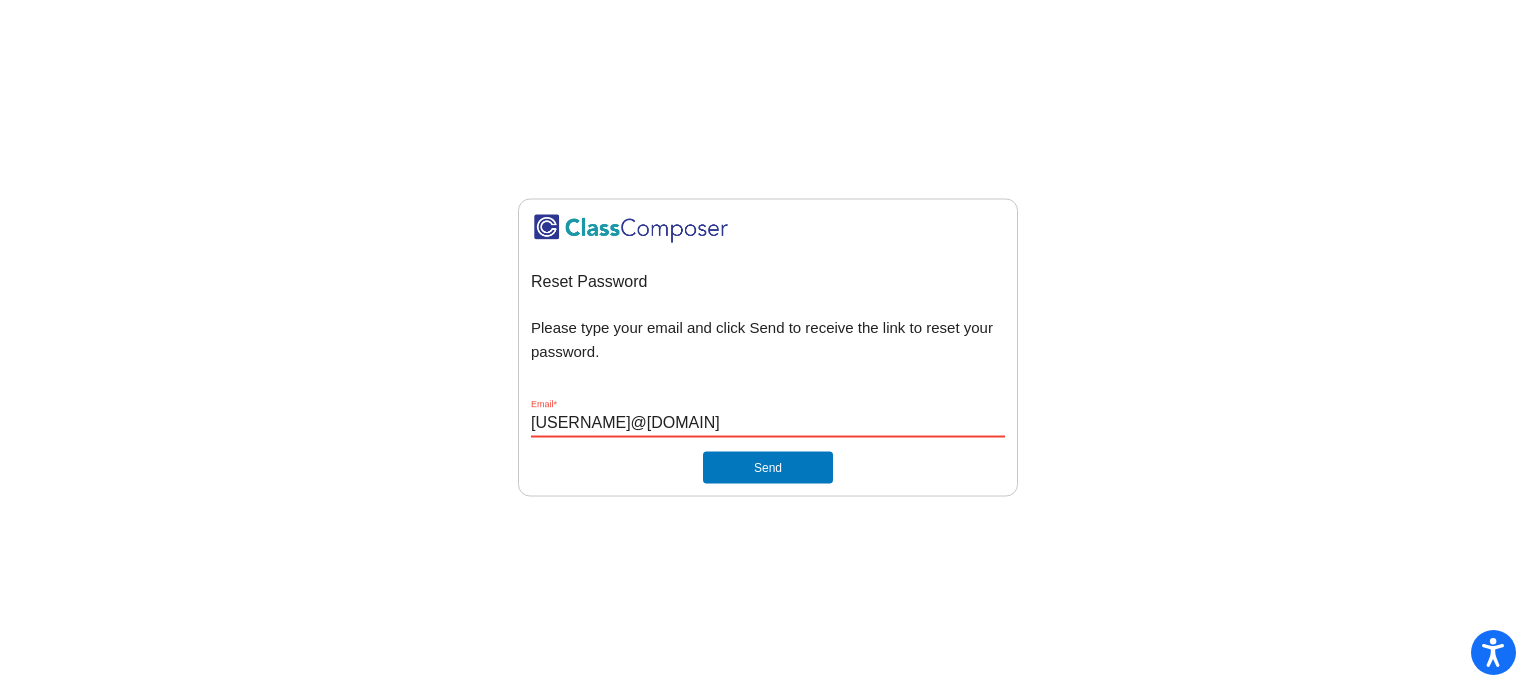 click on "Send" 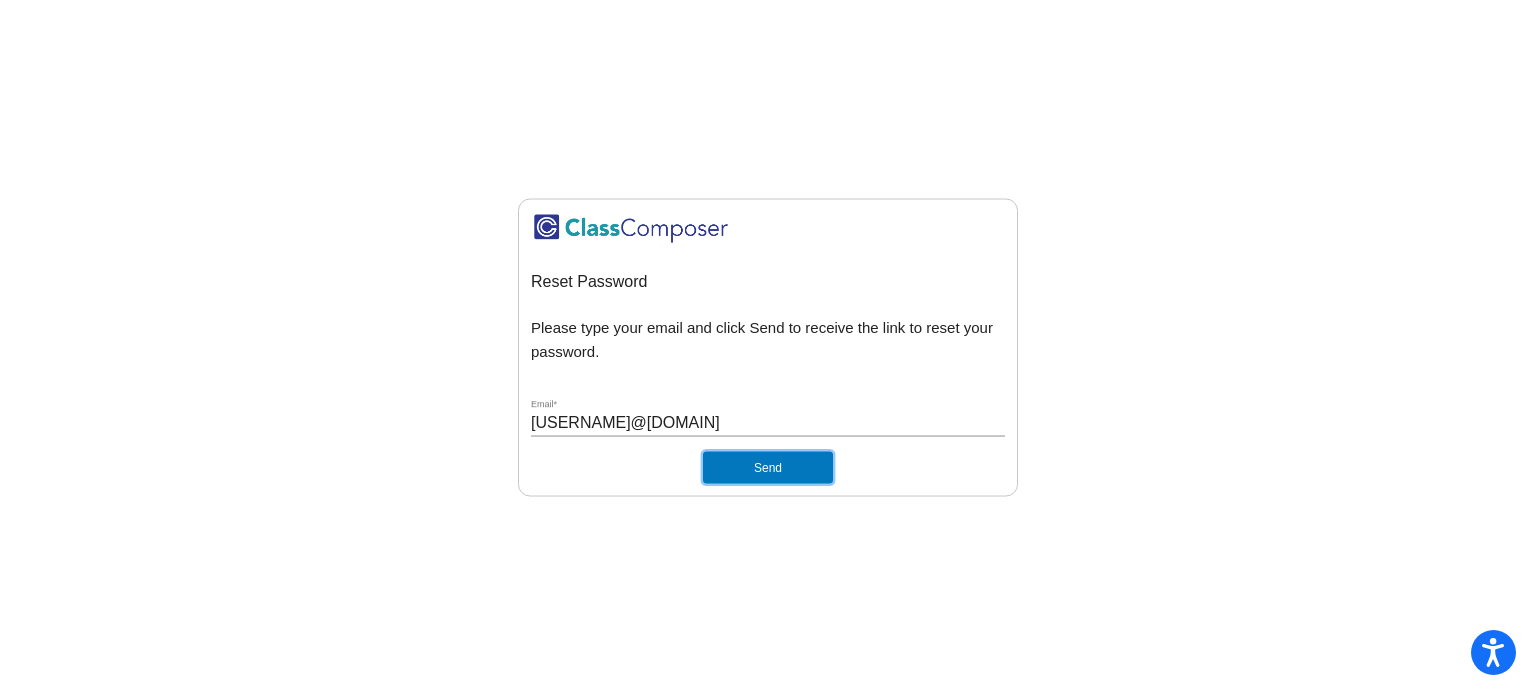 click on "Send" 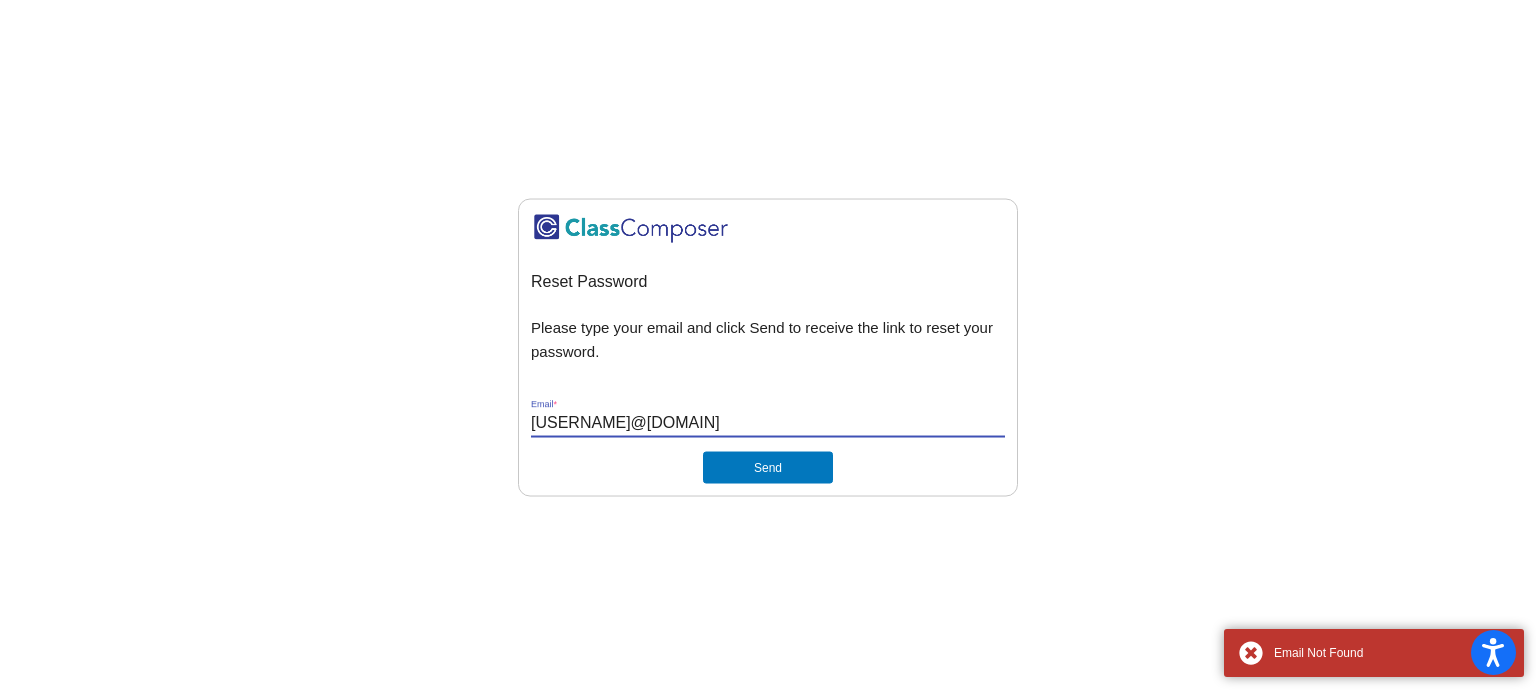 click on "smcgorty@mtps.org" at bounding box center [768, 423] 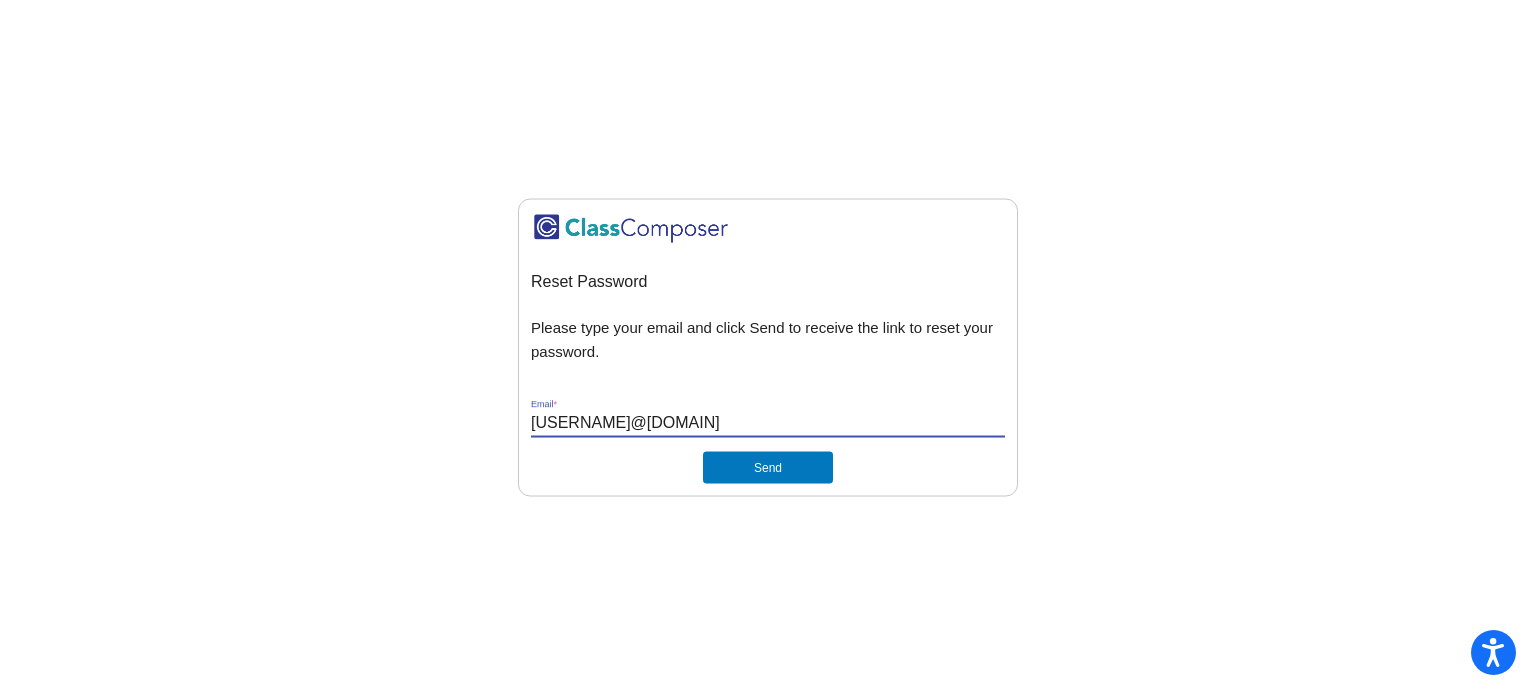 type on "smcgorty@[DOMAIN].k12.nj.us" 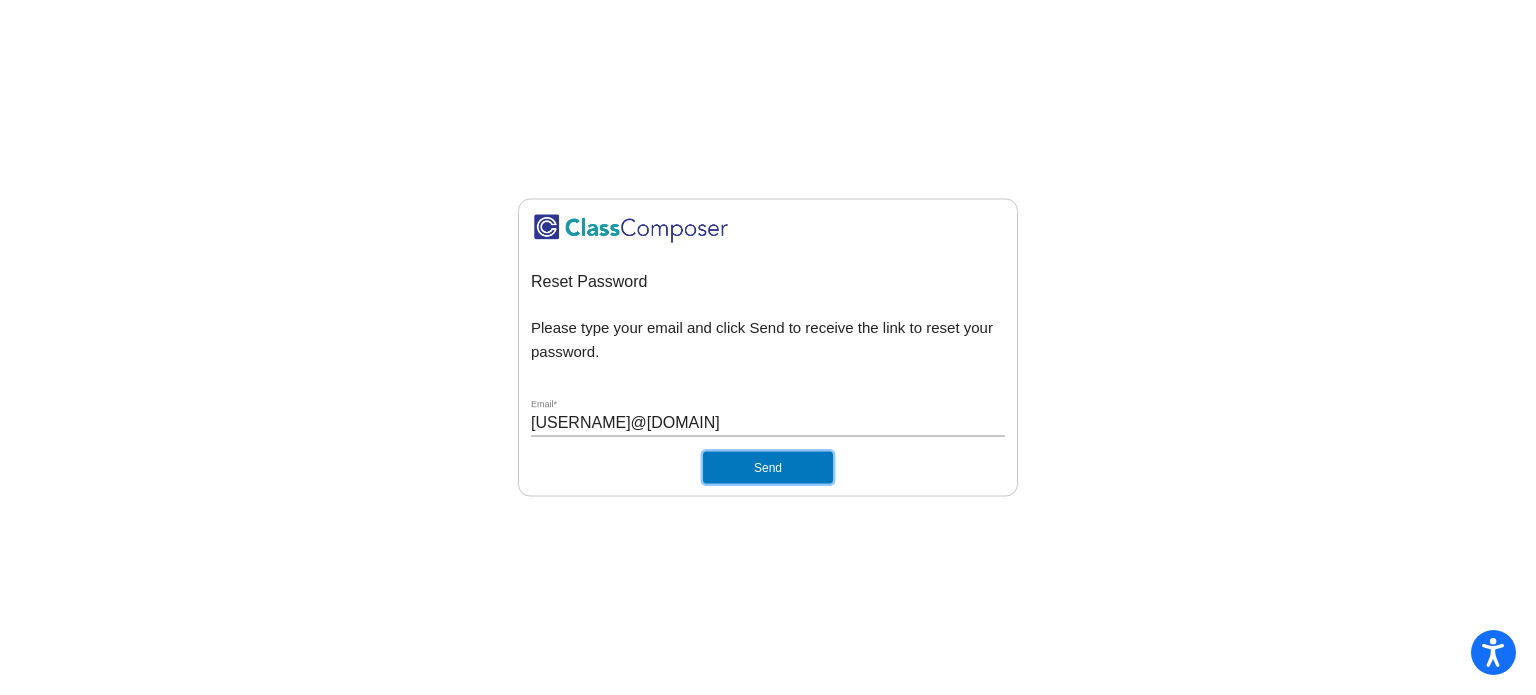 click on "Send" 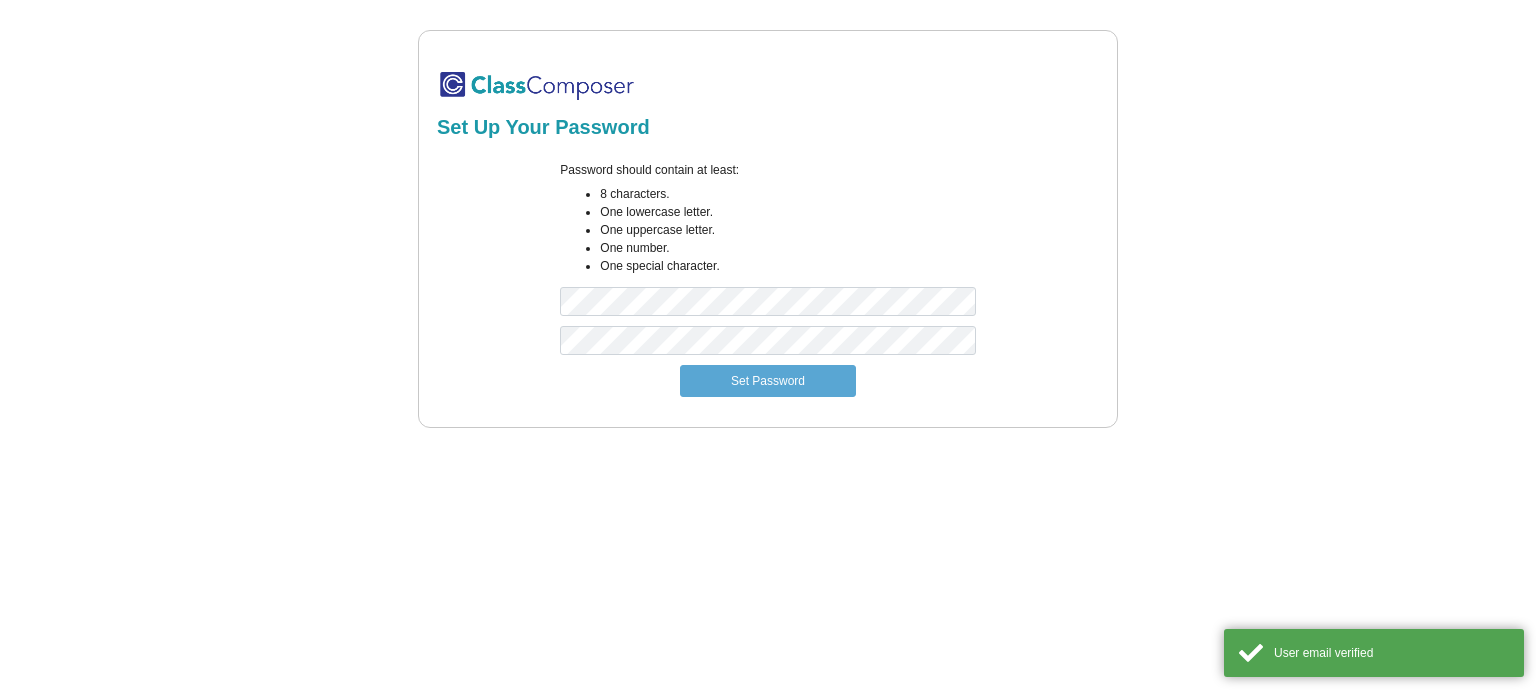 scroll, scrollTop: 0, scrollLeft: 0, axis: both 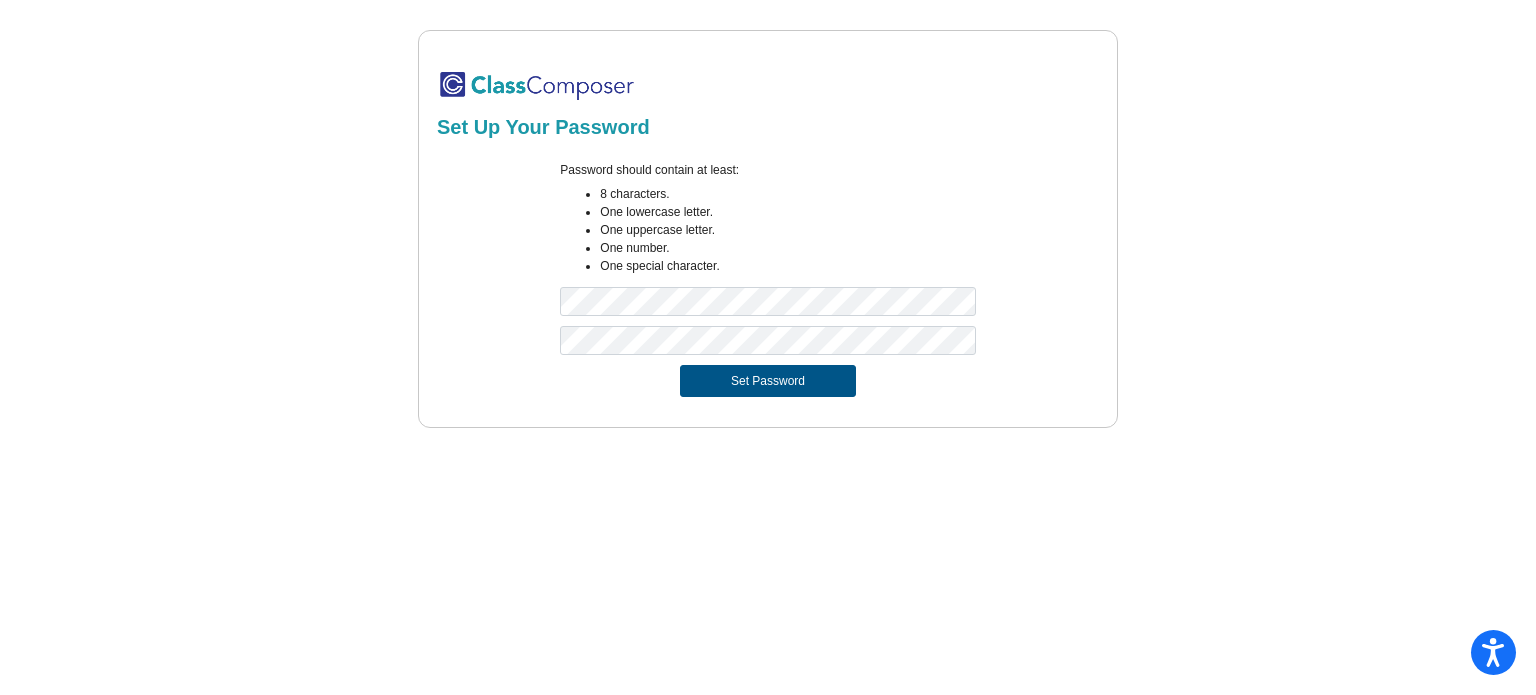 click on "Set Password" at bounding box center [768, 381] 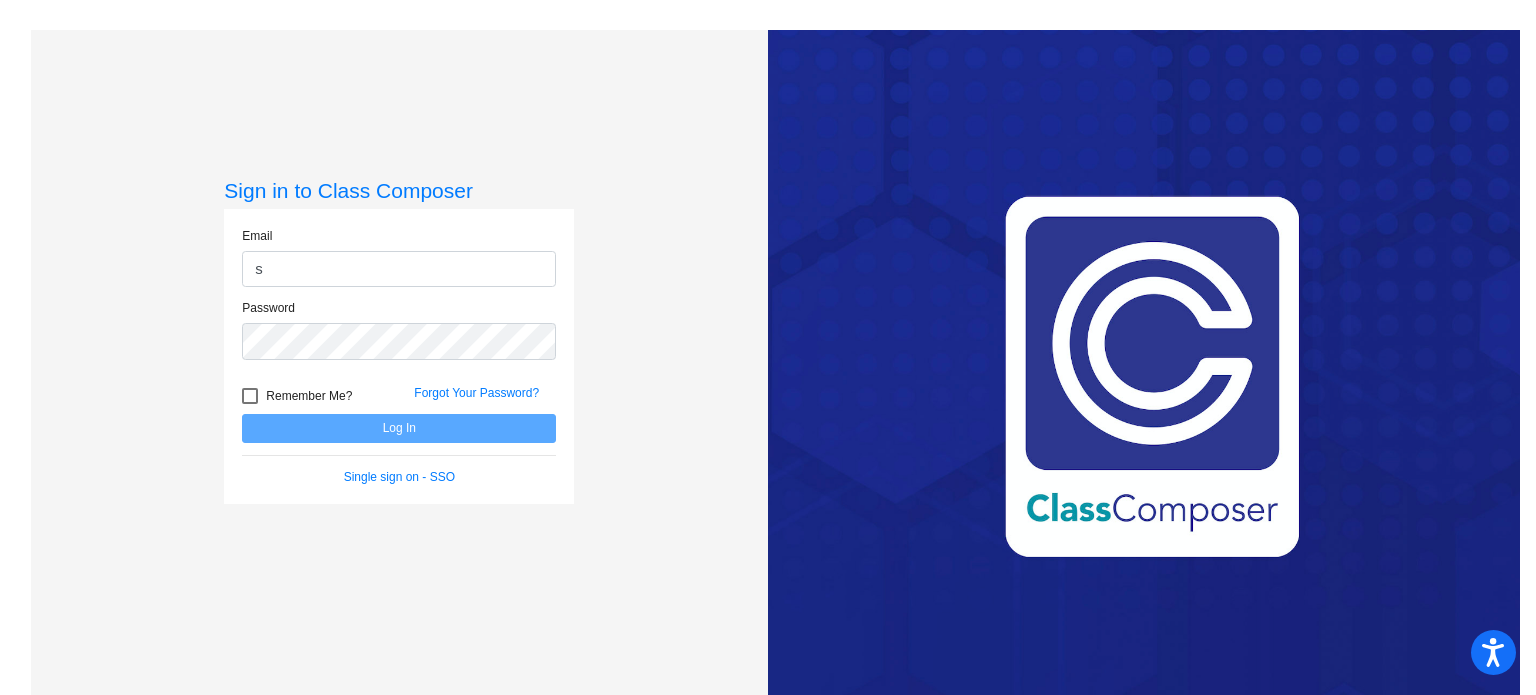 type on "smcgorty@[DOMAIN].k12.nj.us" 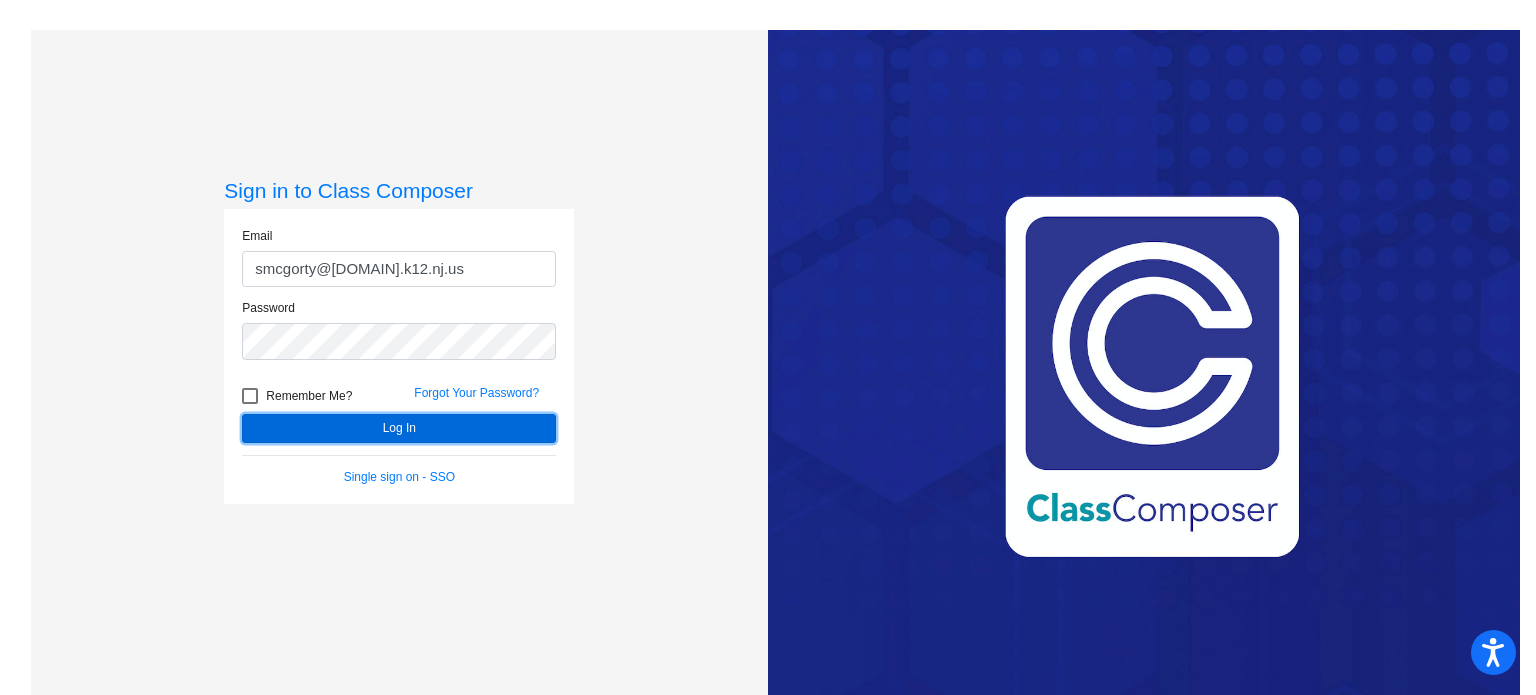 click on "Log In" 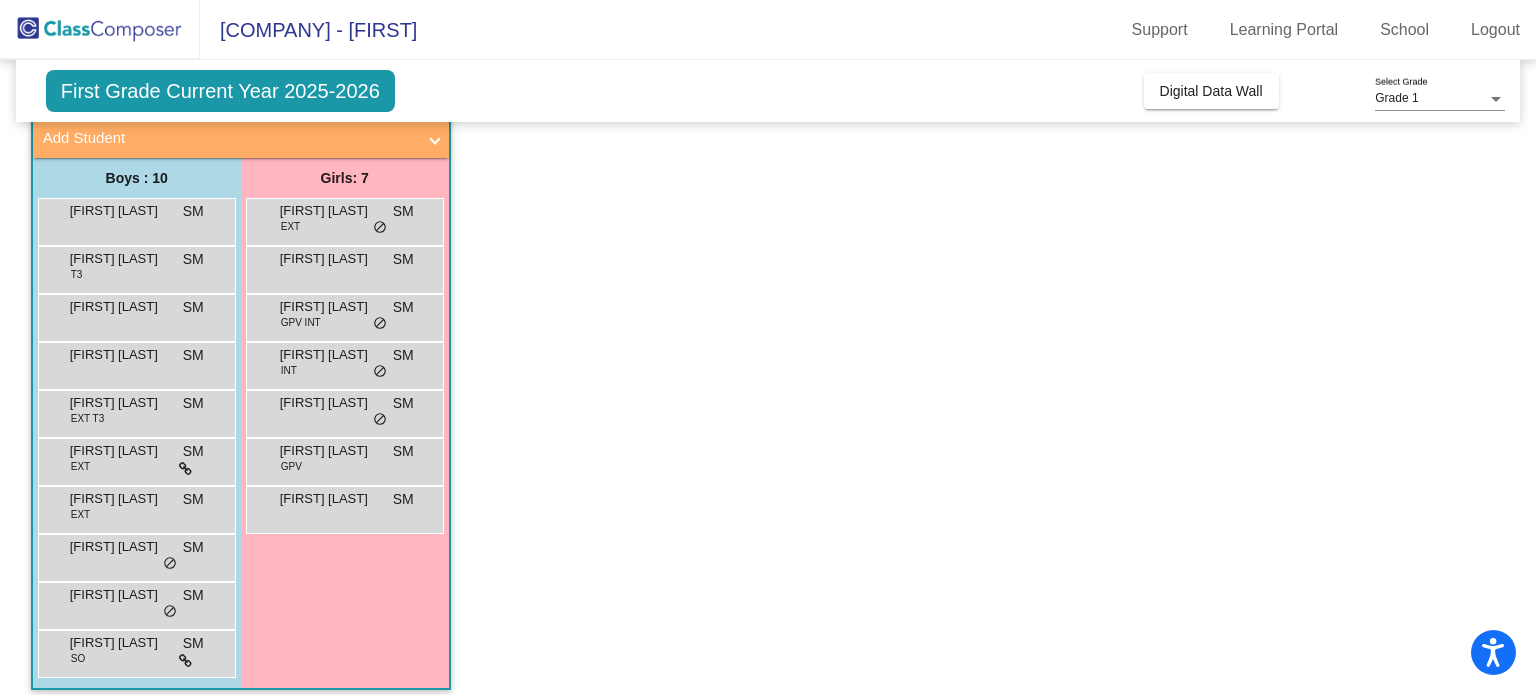 scroll, scrollTop: 136, scrollLeft: 0, axis: vertical 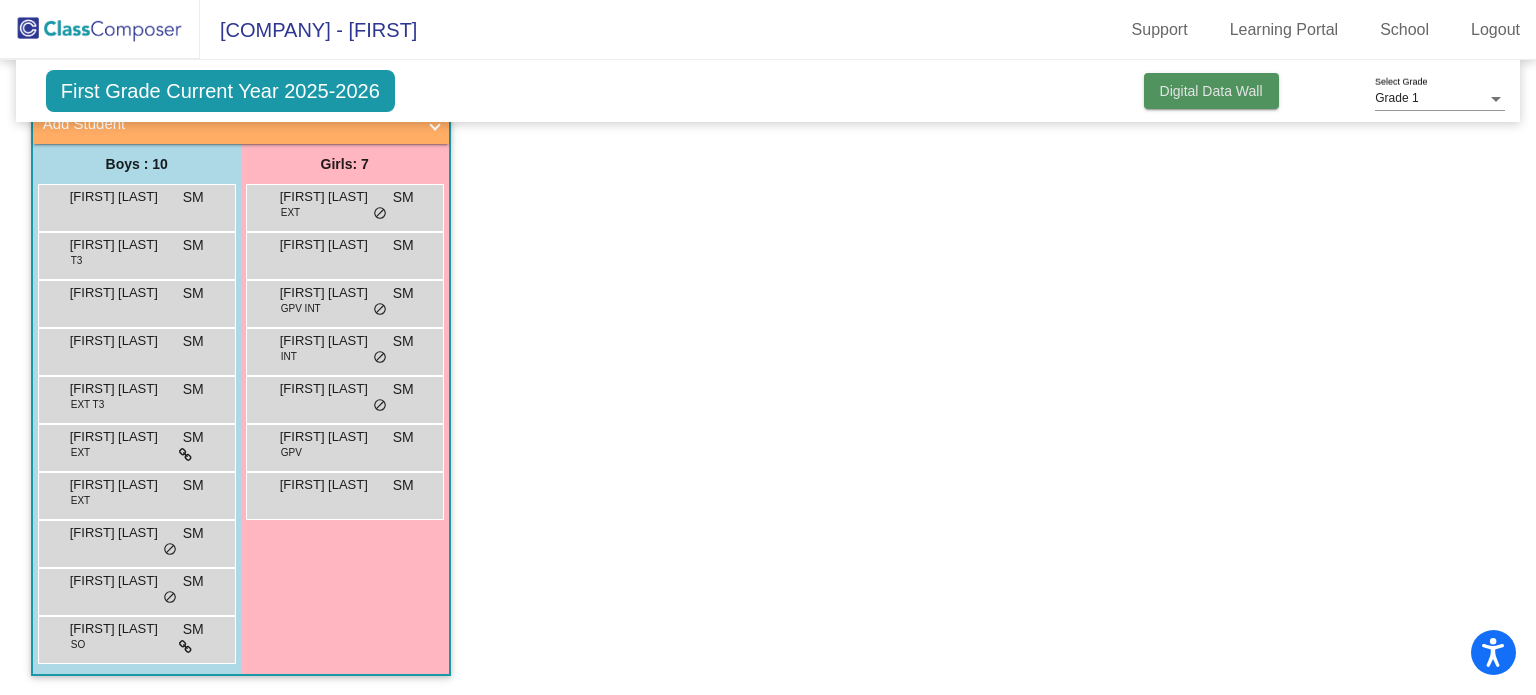 click on "Digital Data Wall" 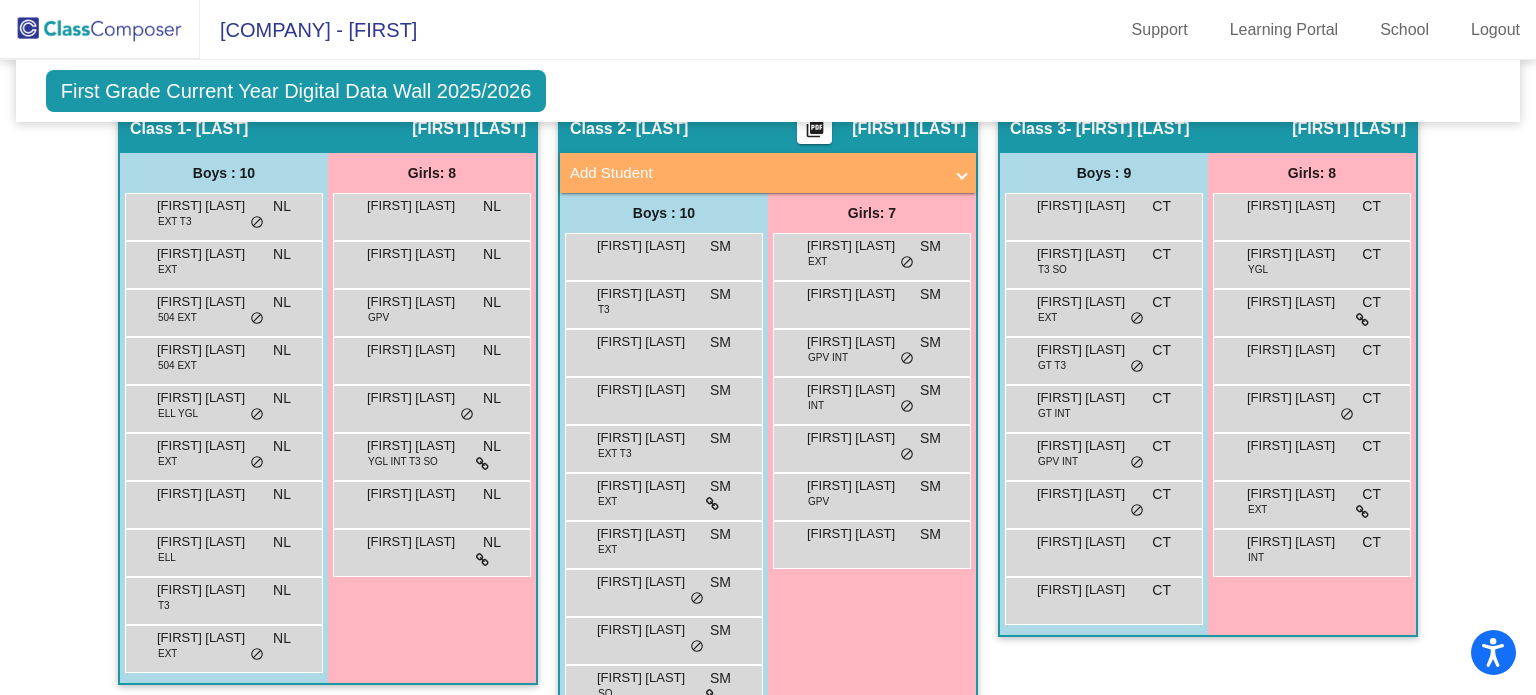scroll, scrollTop: 409, scrollLeft: 0, axis: vertical 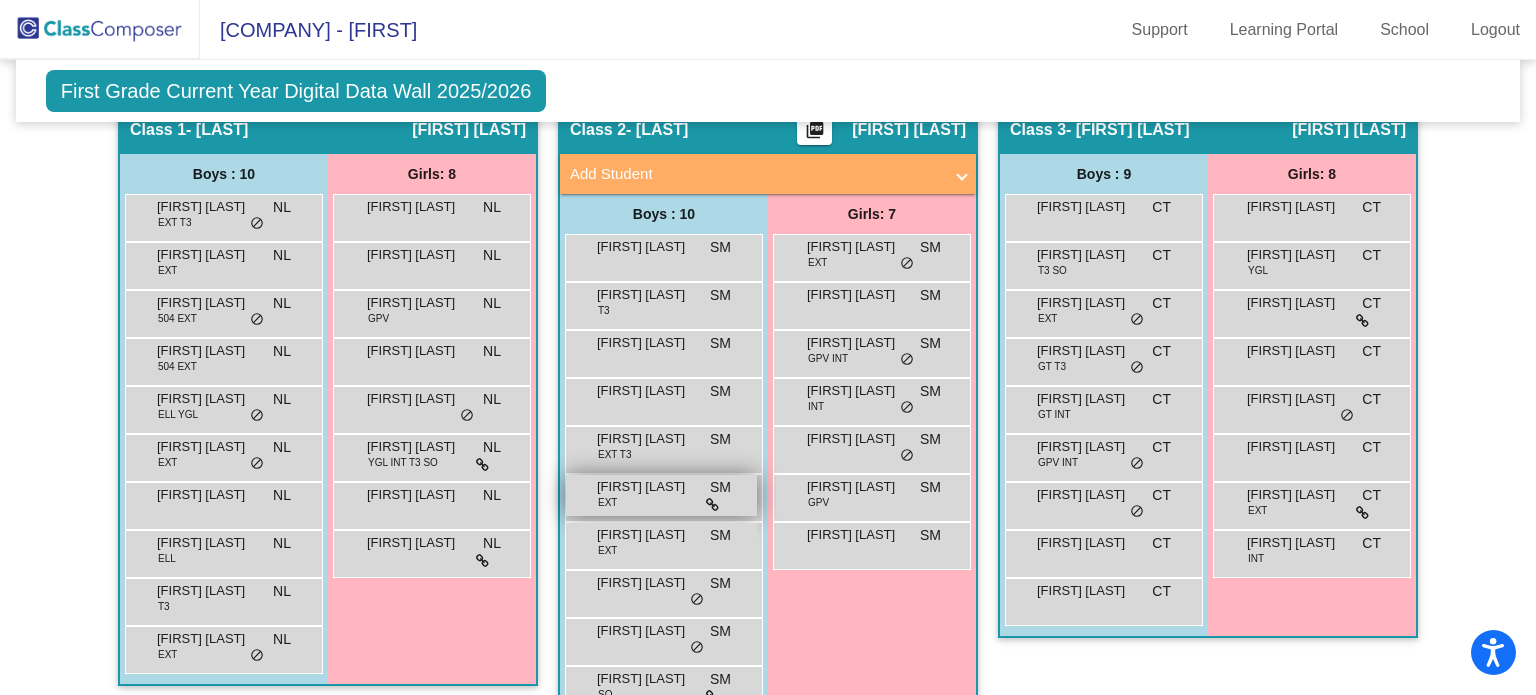 click on "[FIRST] [LAST] EXT SM lock do_not_disturb_alt" at bounding box center (661, 495) 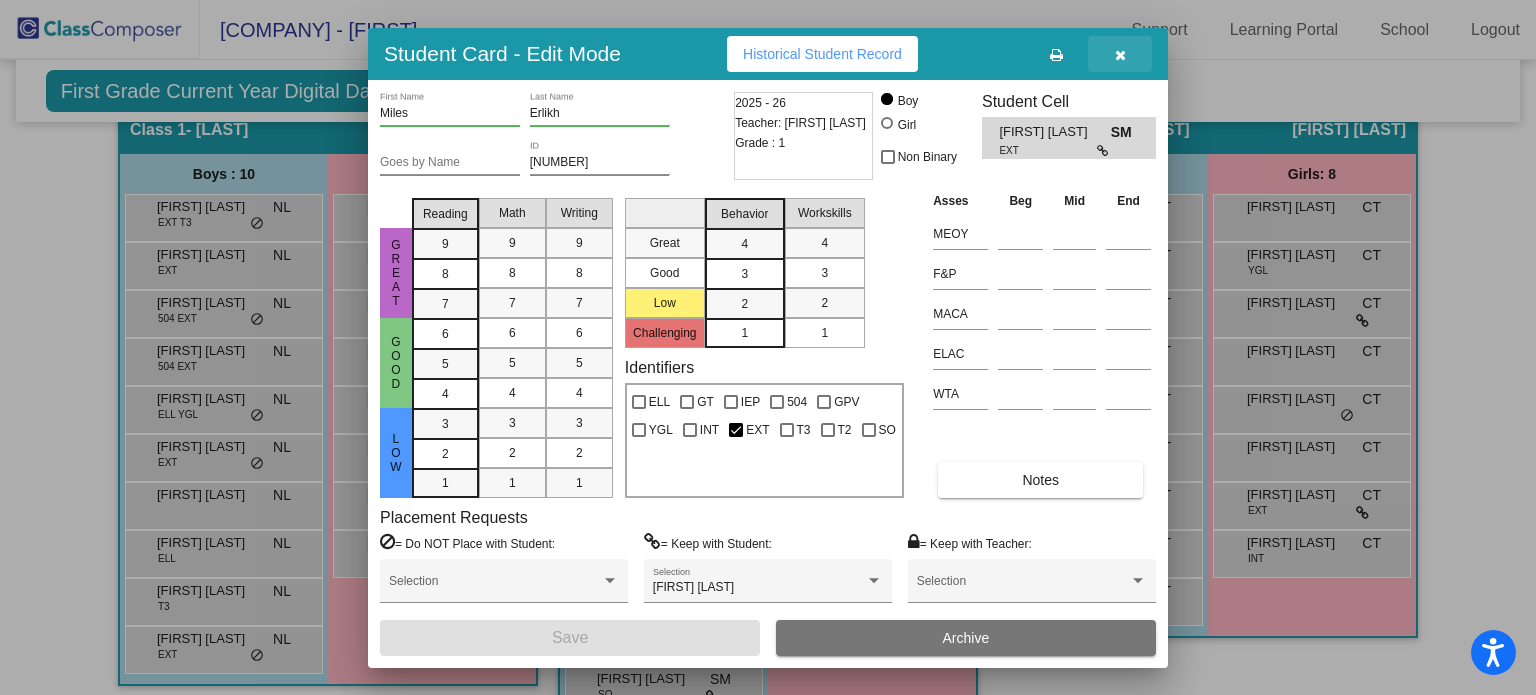 click at bounding box center [1120, 55] 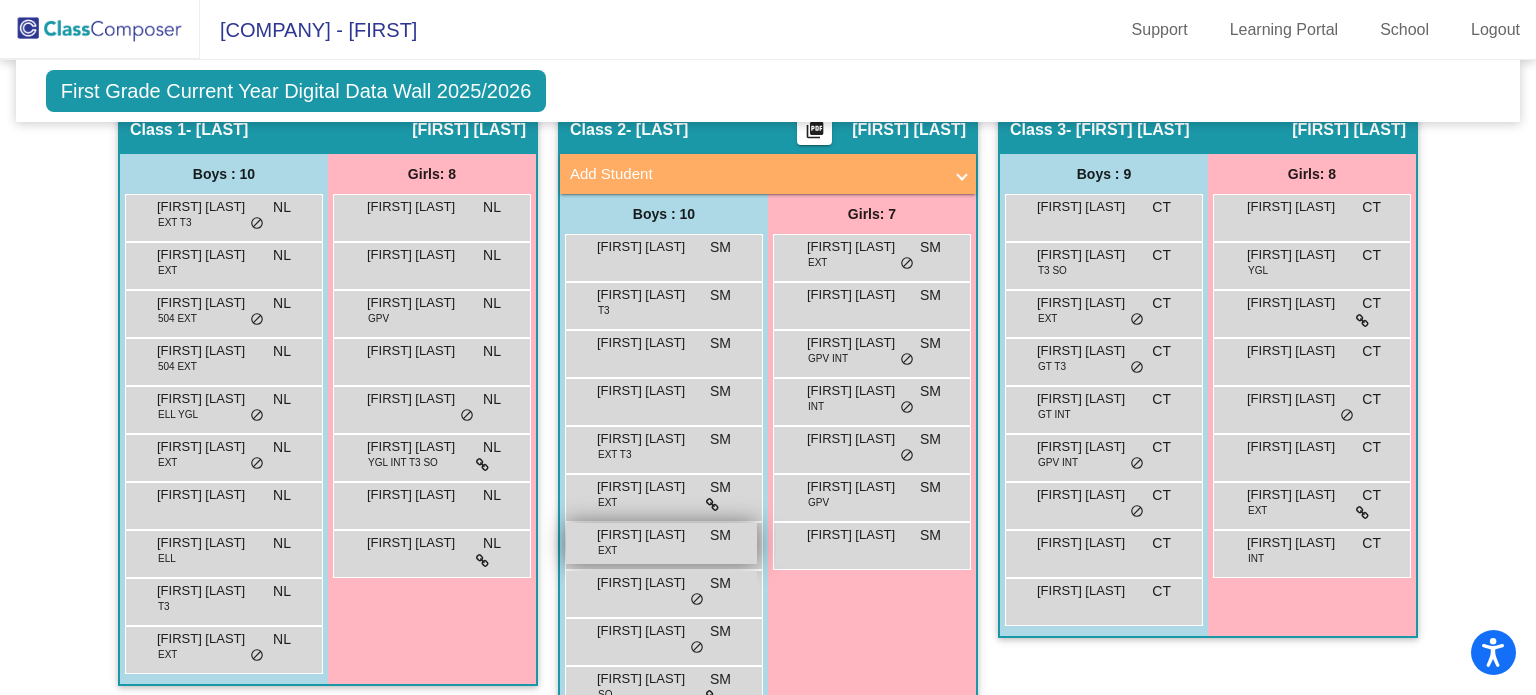 click on "[FIRST] [LAST] EXT SM lock do_not_disturb_alt" at bounding box center [661, 543] 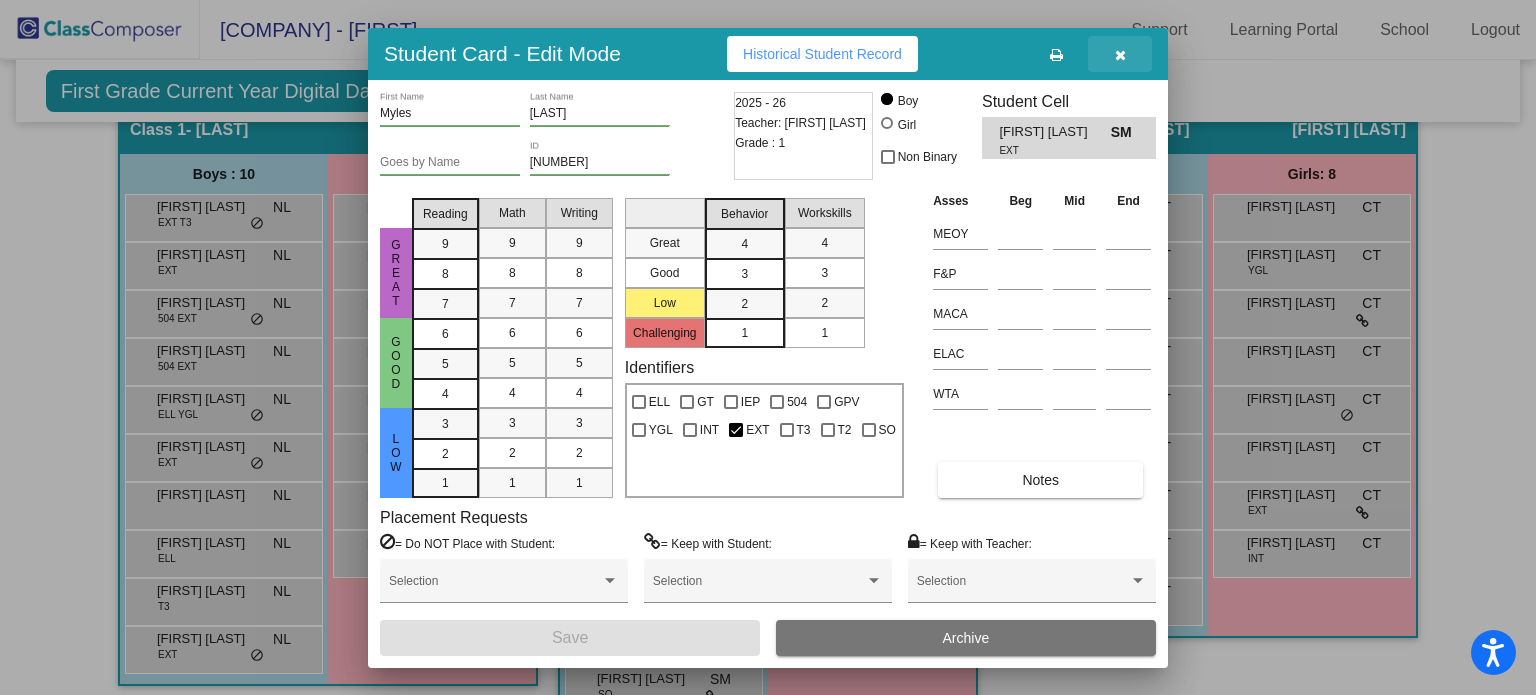 click at bounding box center [1120, 54] 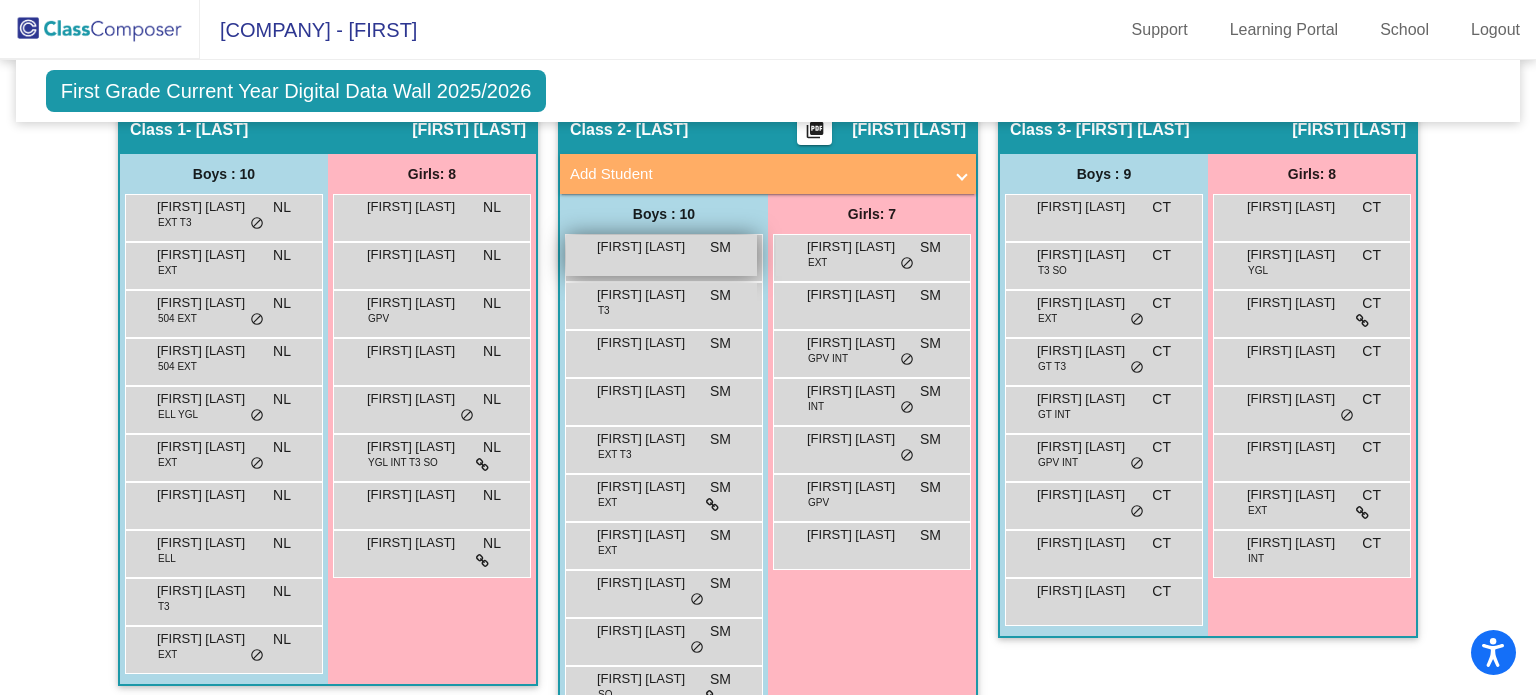 click on "[FIRST] [LAST]" at bounding box center (647, 247) 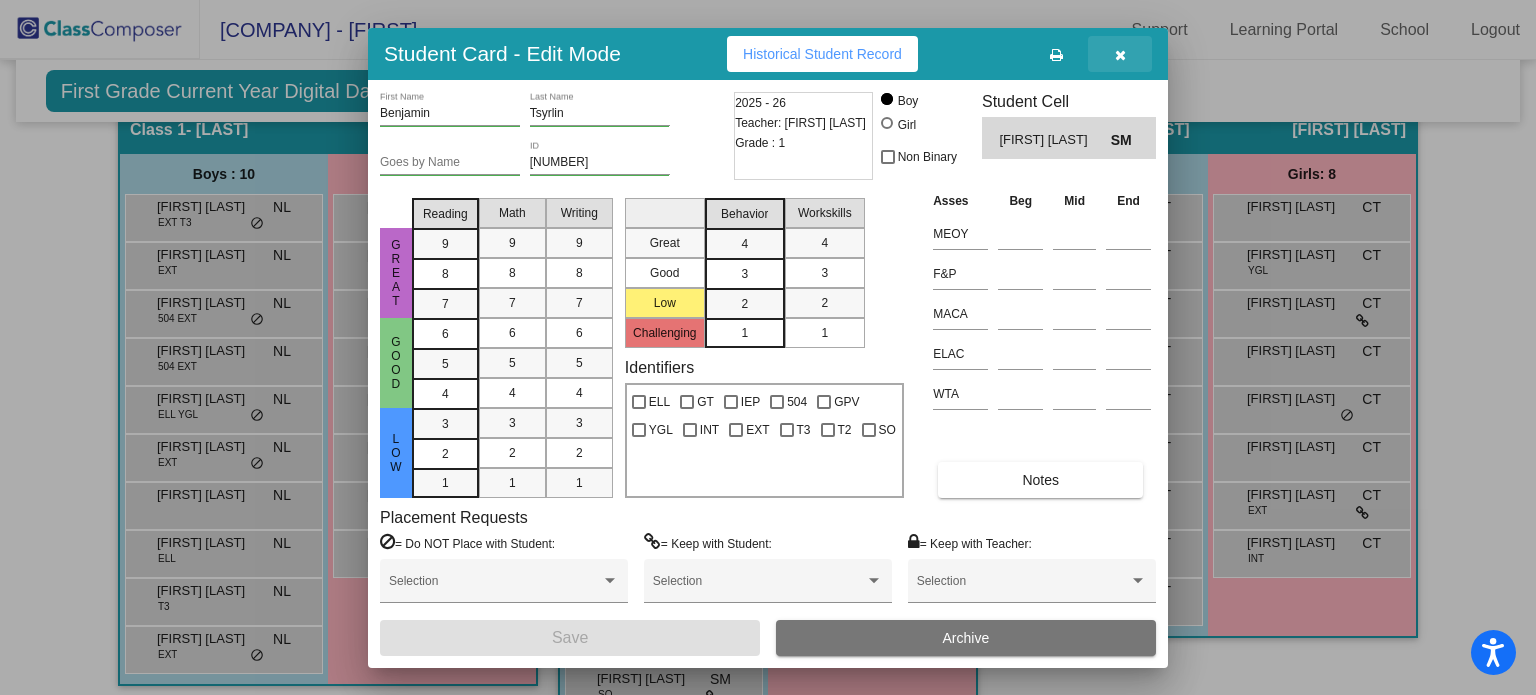 click at bounding box center (1120, 54) 